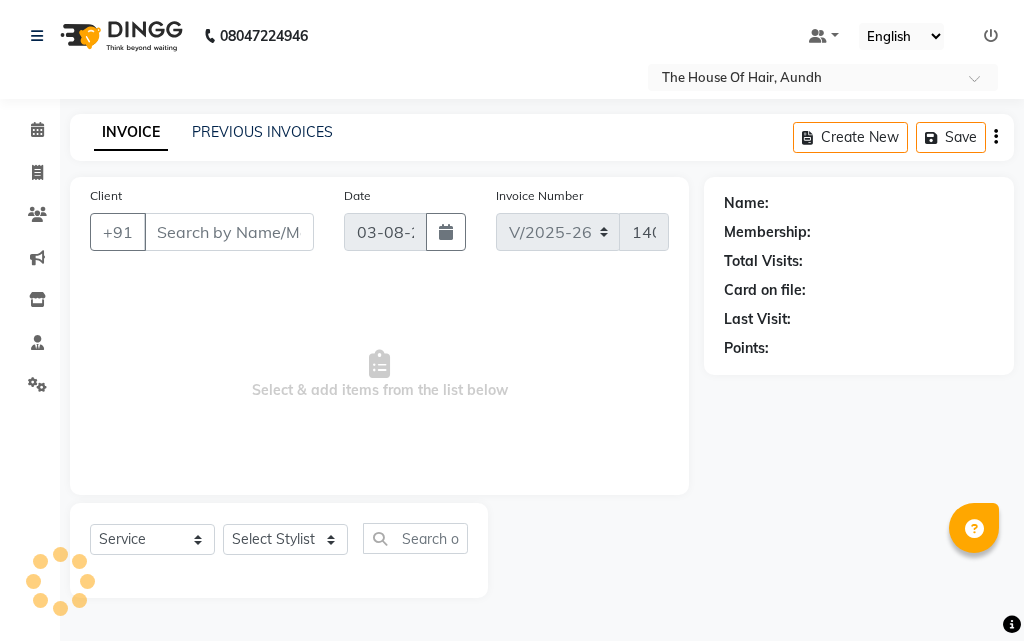 select on "26" 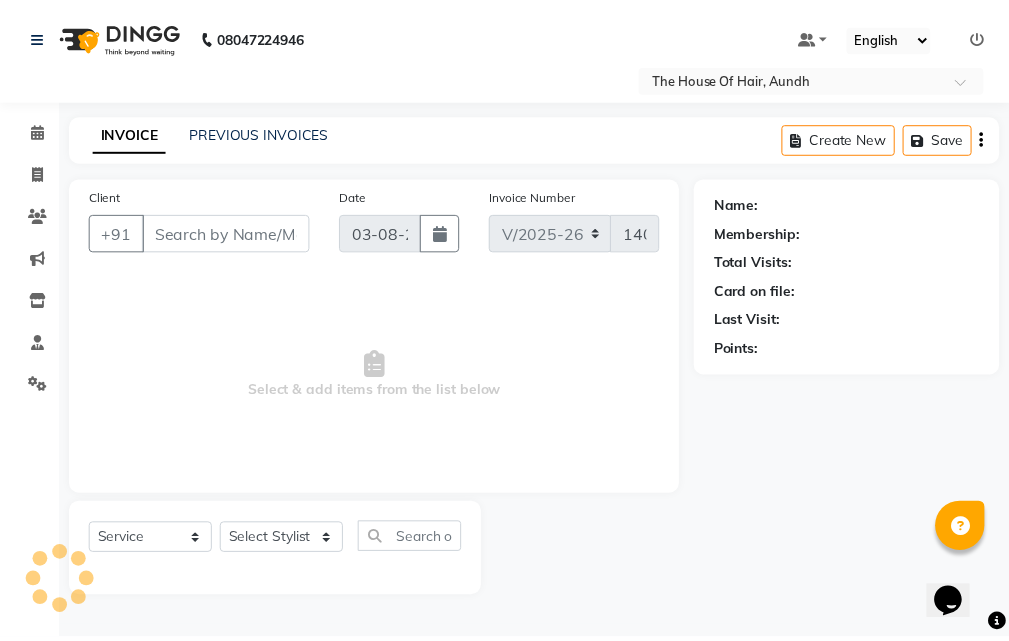 scroll, scrollTop: 0, scrollLeft: 0, axis: both 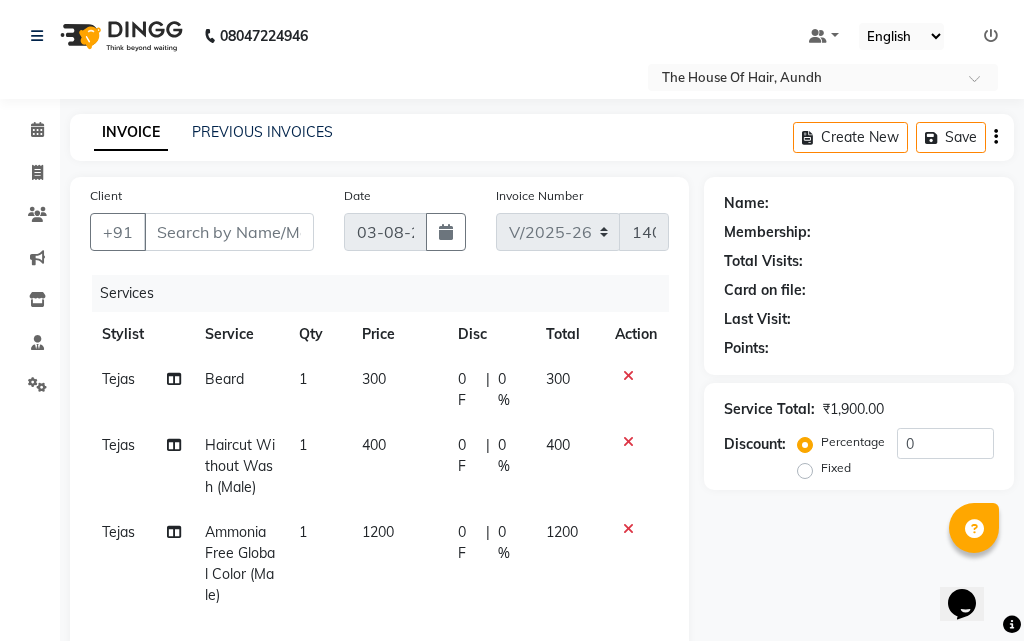 type on "[PHONE]" 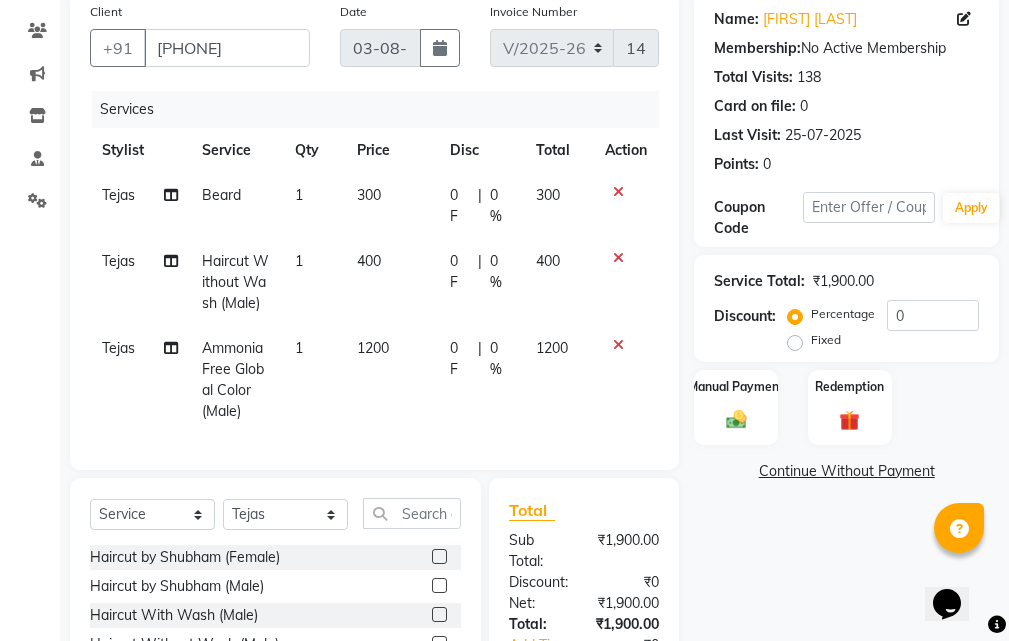 scroll, scrollTop: 84, scrollLeft: 0, axis: vertical 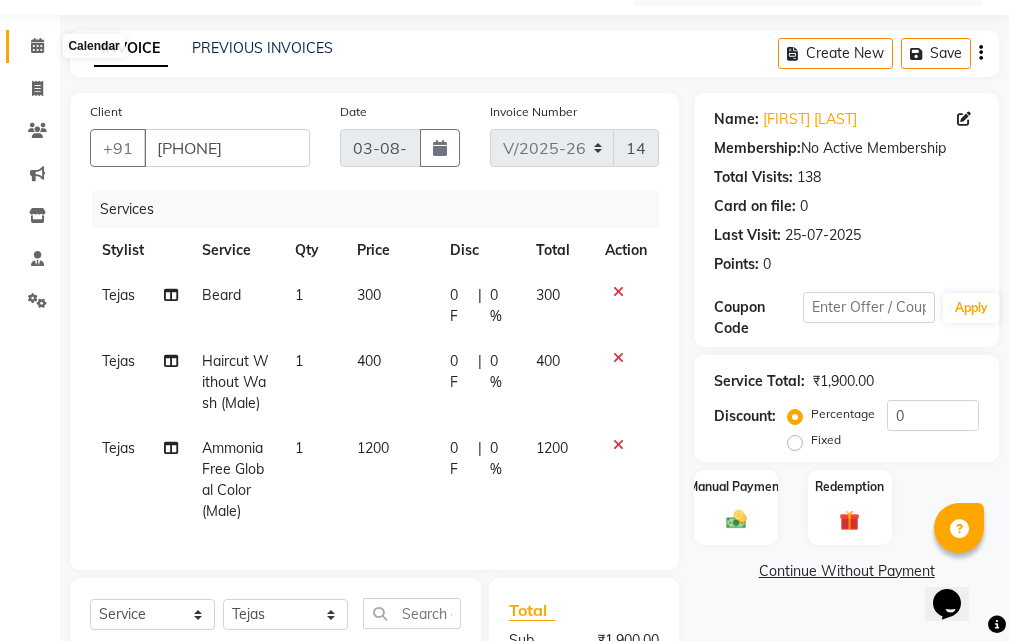 click 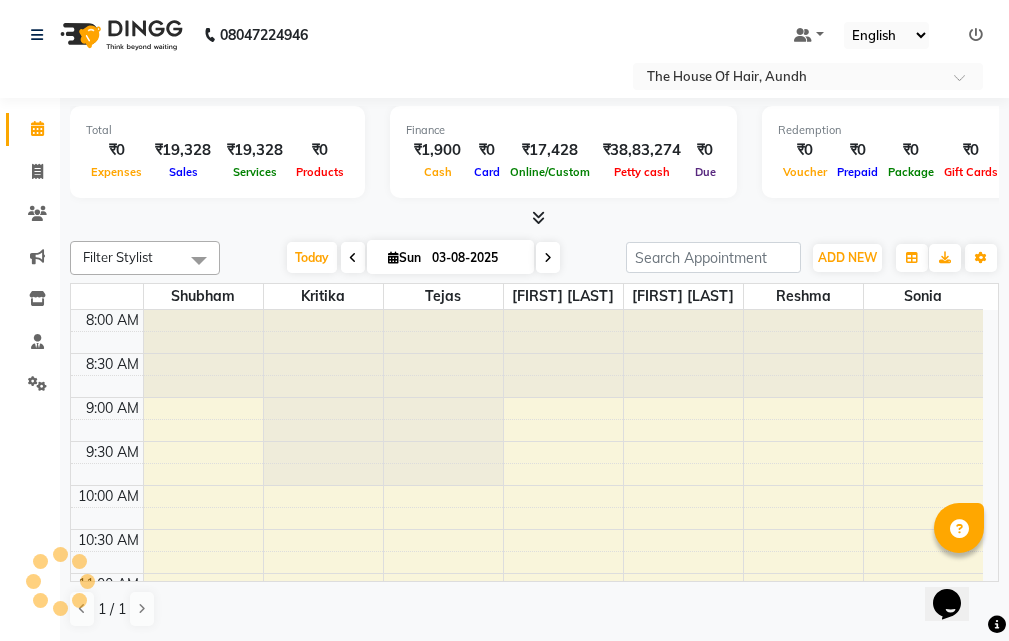 scroll, scrollTop: 0, scrollLeft: 0, axis: both 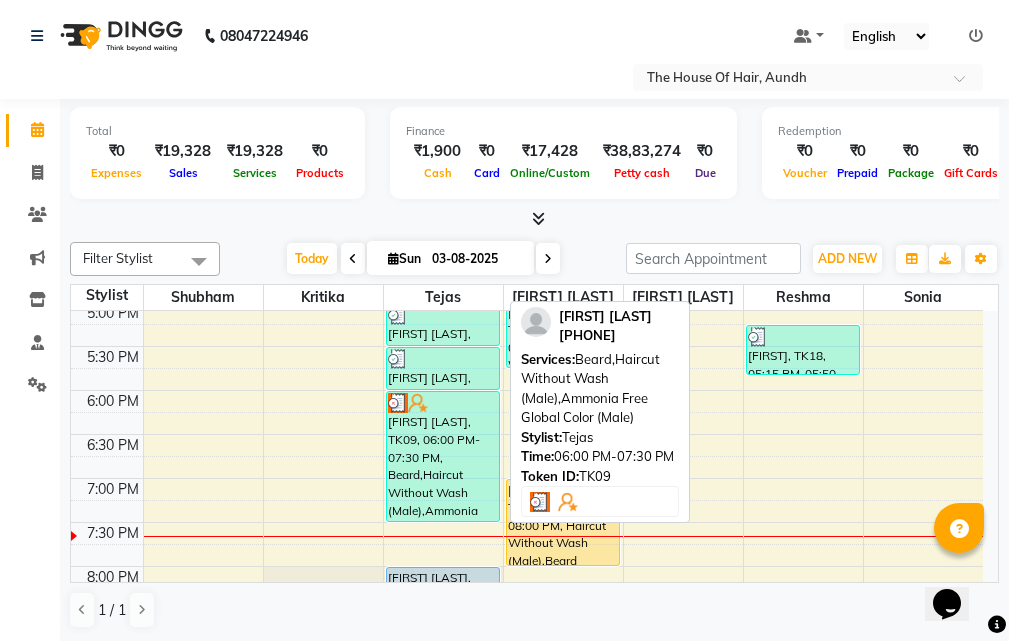 click on "[FIRST] [LAST], TK09, 06:00 PM-07:30 PM, Beard,Haircut Without Wash (Male),Ammonia Free Global Color (Male)" at bounding box center (443, 456) 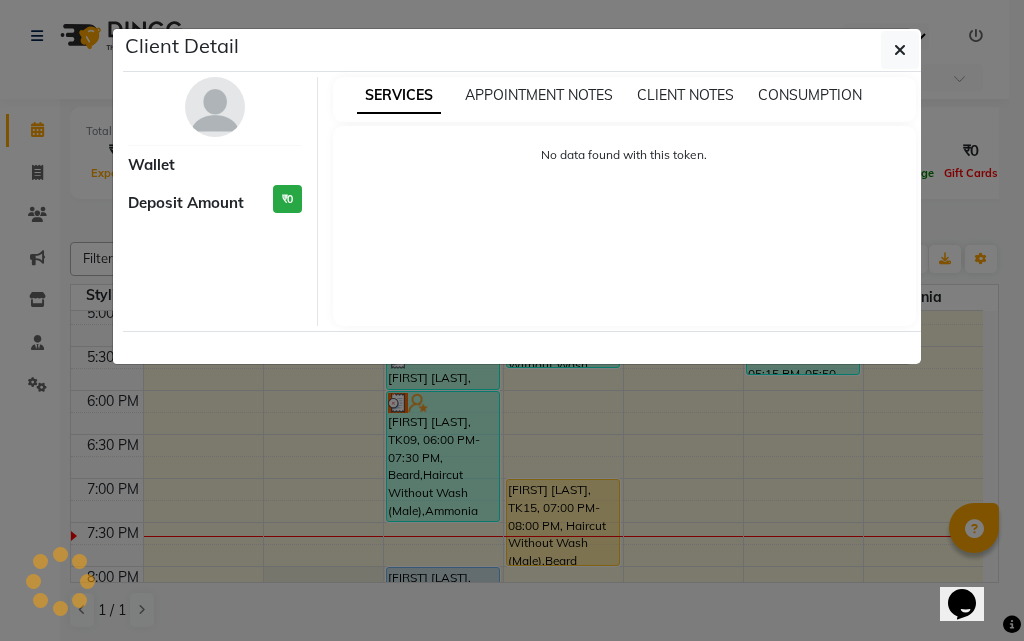 select on "3" 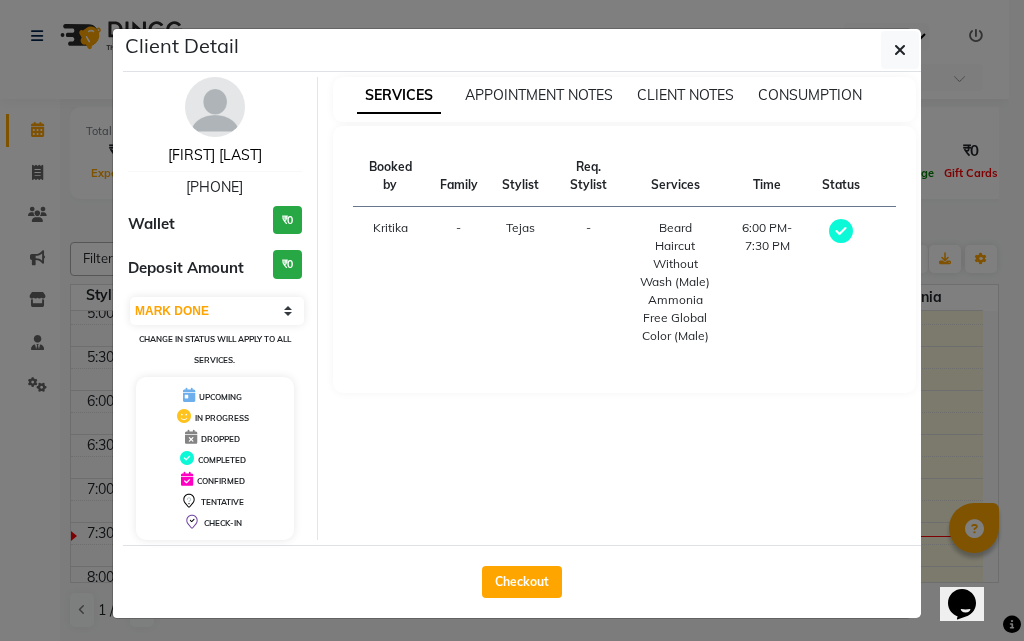 click on "[FIRST] [LAST]" at bounding box center (215, 155) 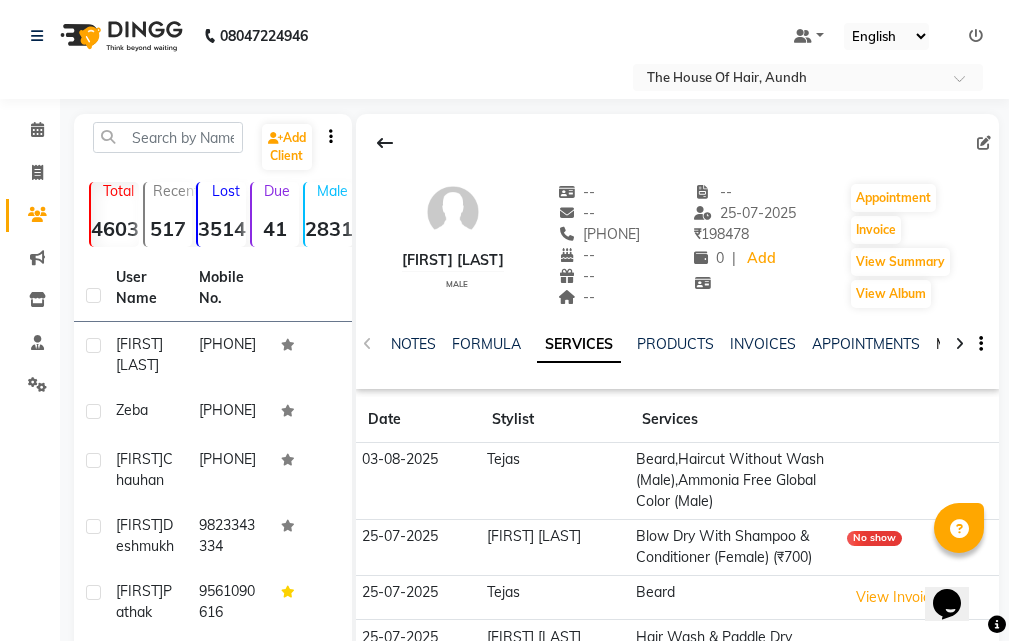 click on "MEMBERSHIP" 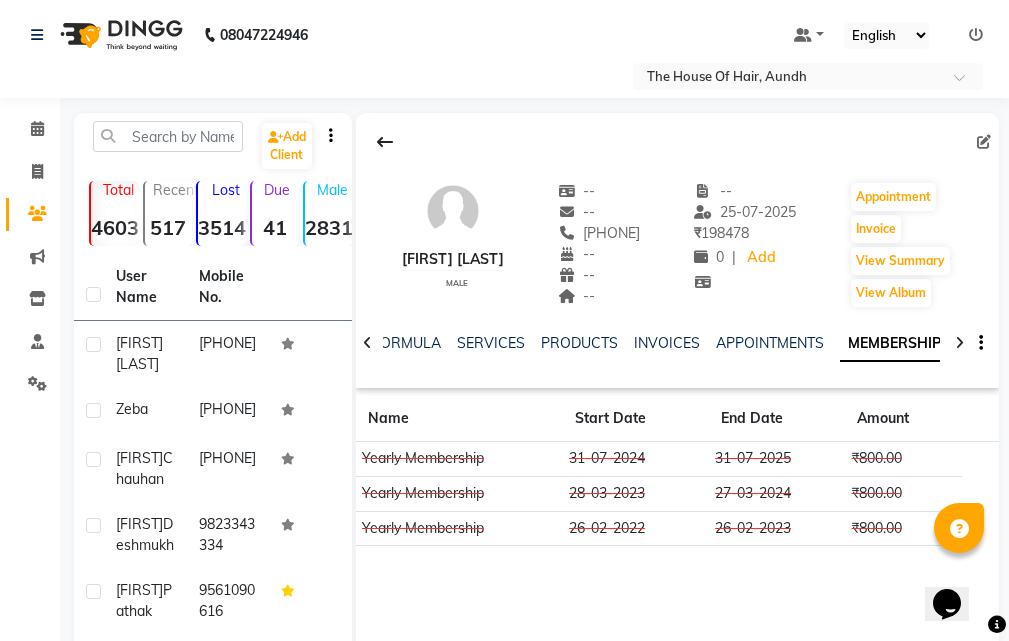 scroll, scrollTop: 100, scrollLeft: 0, axis: vertical 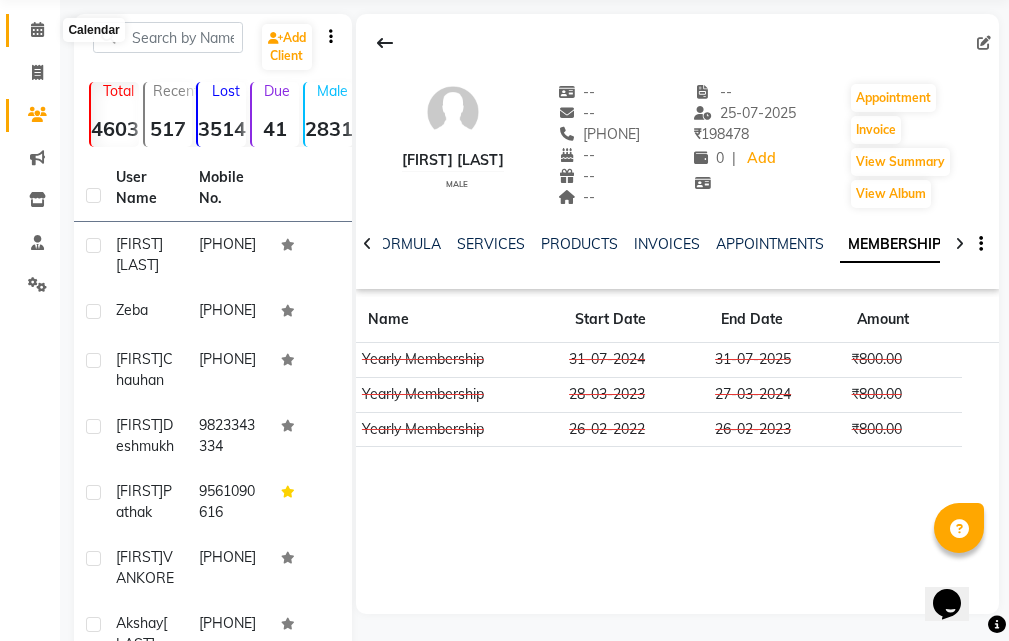 click 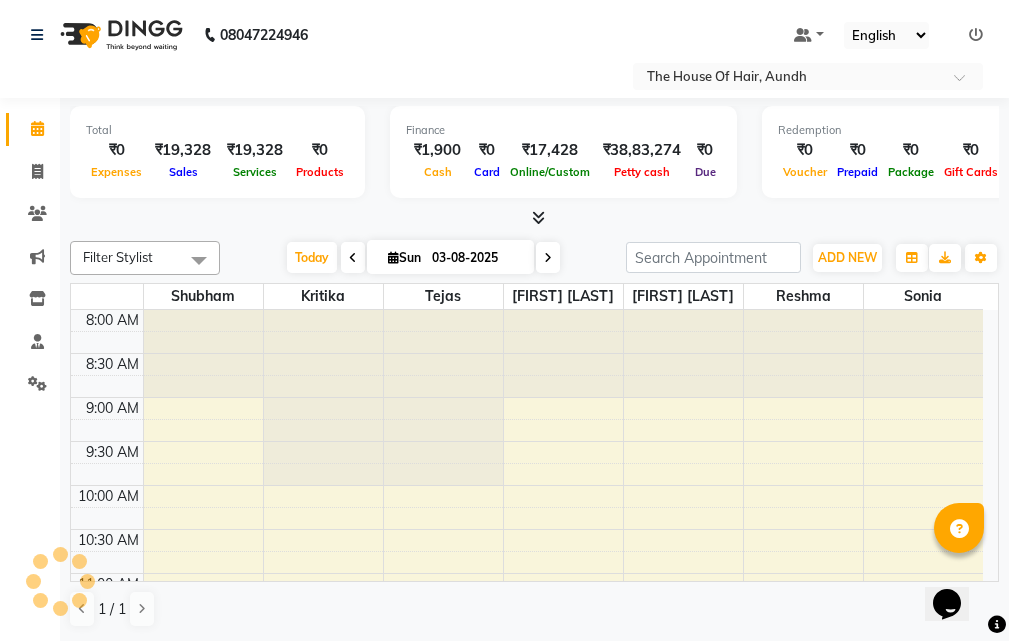 scroll, scrollTop: 0, scrollLeft: 0, axis: both 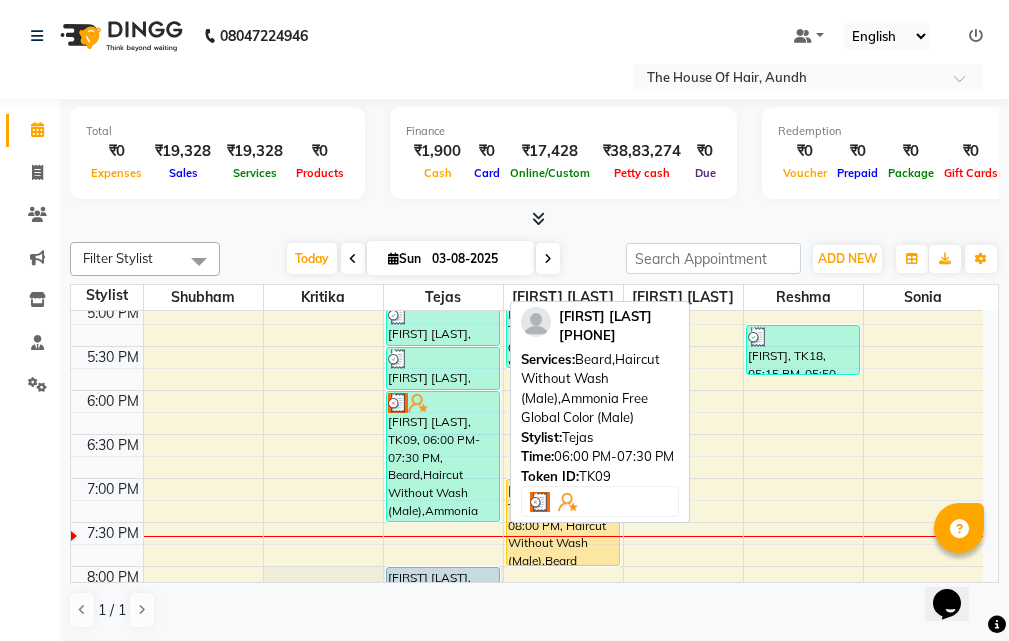 click at bounding box center (443, 403) 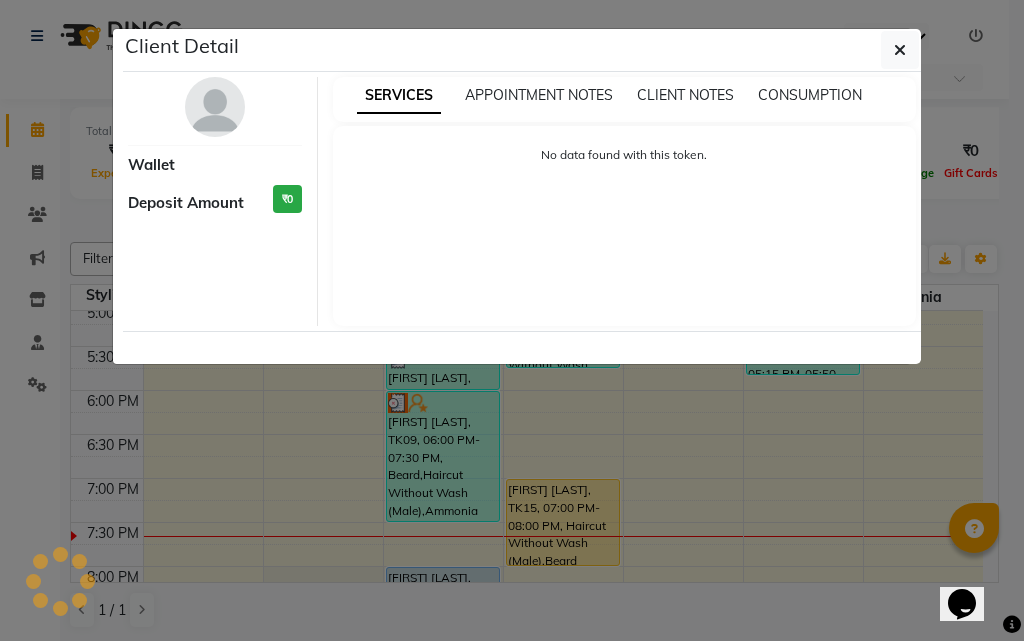 select on "3" 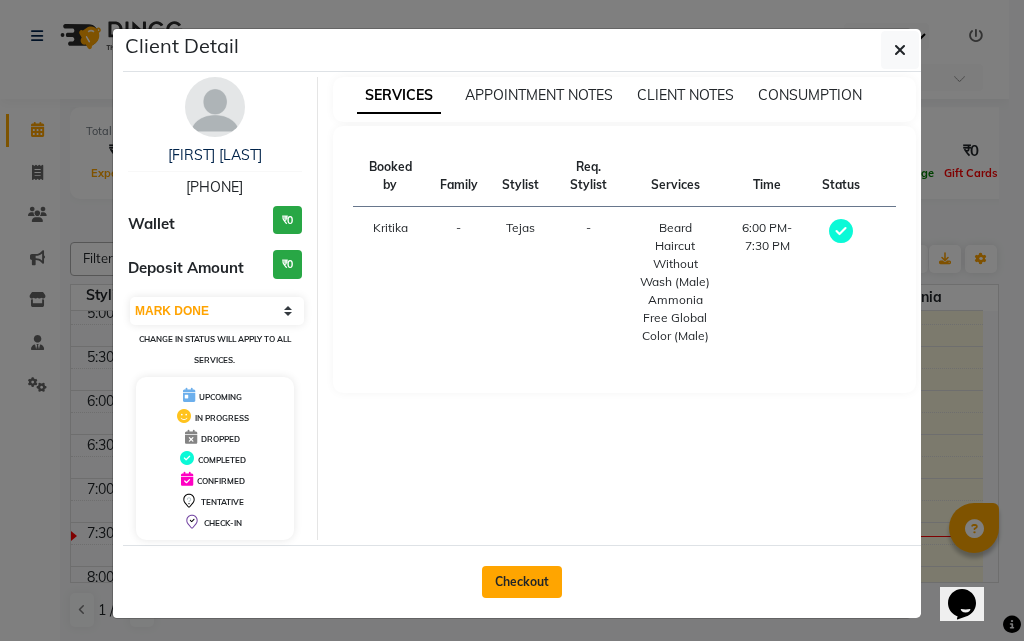 click on "Checkout" 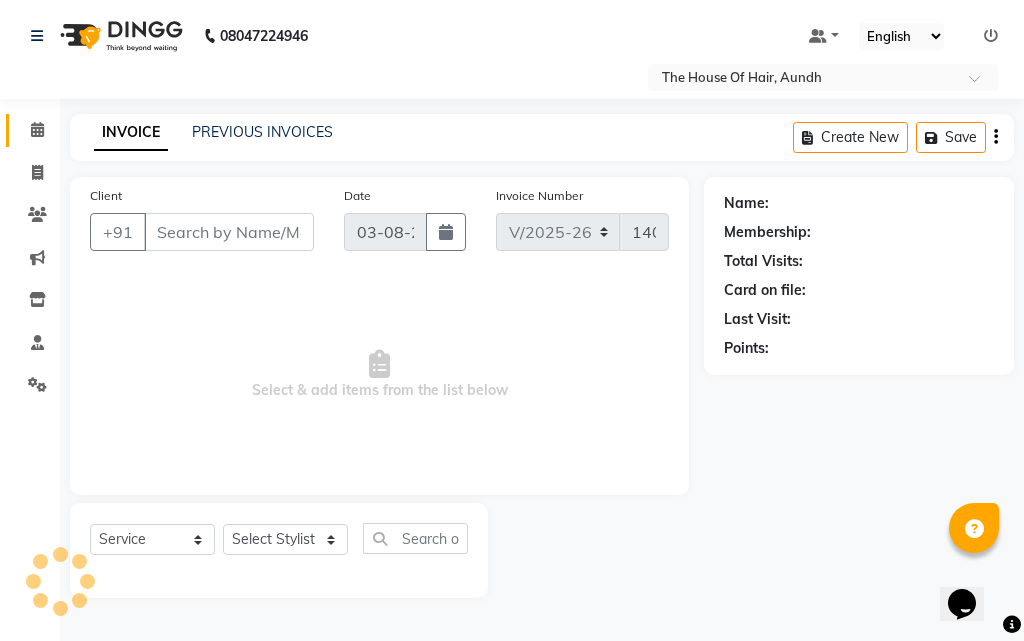 type on "[PHONE]" 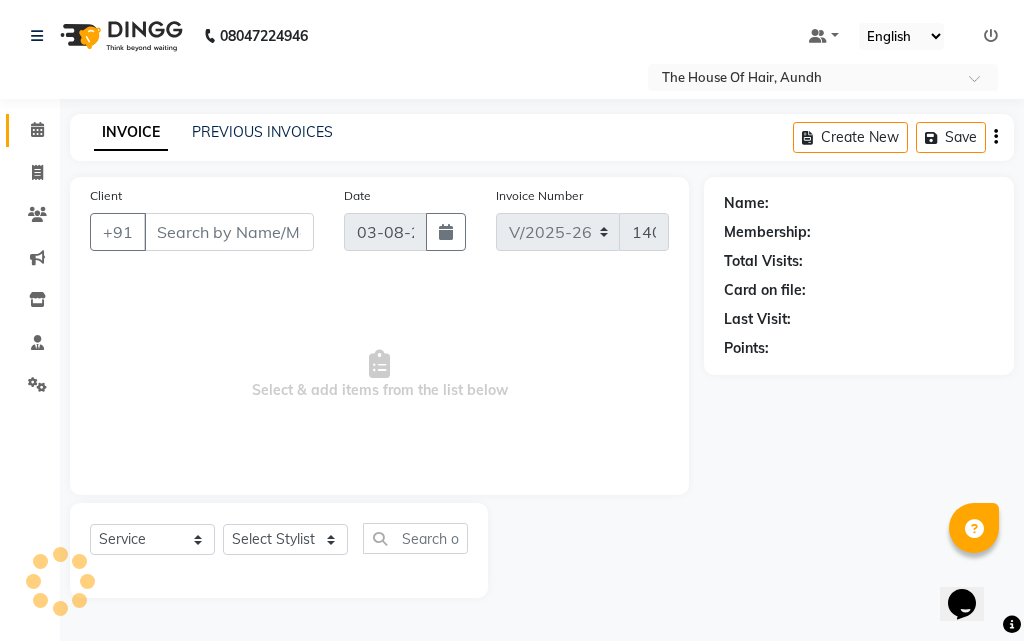 select on "6864" 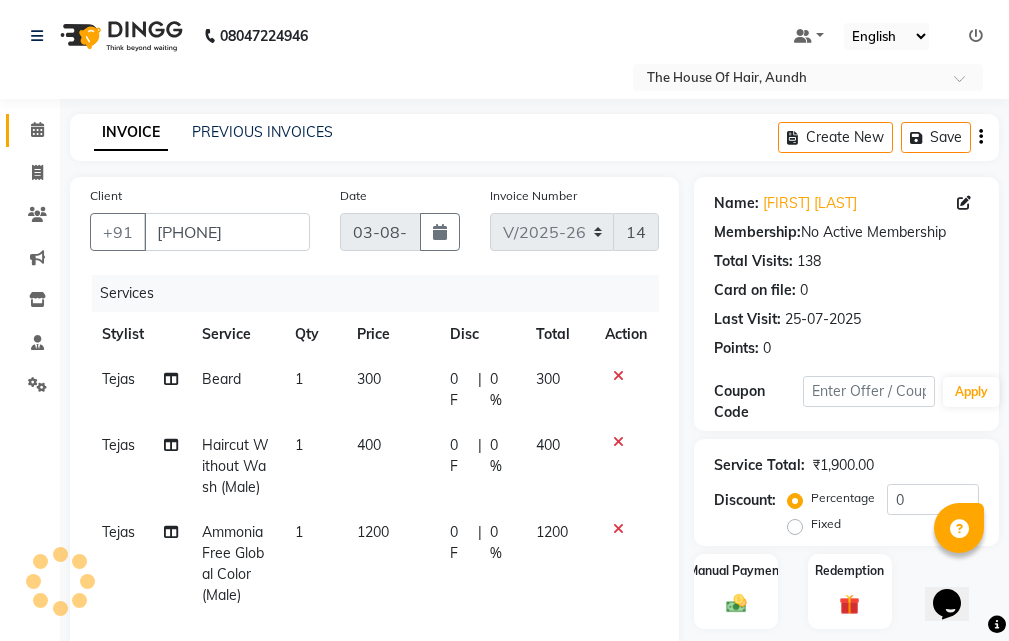 scroll, scrollTop: 405, scrollLeft: 0, axis: vertical 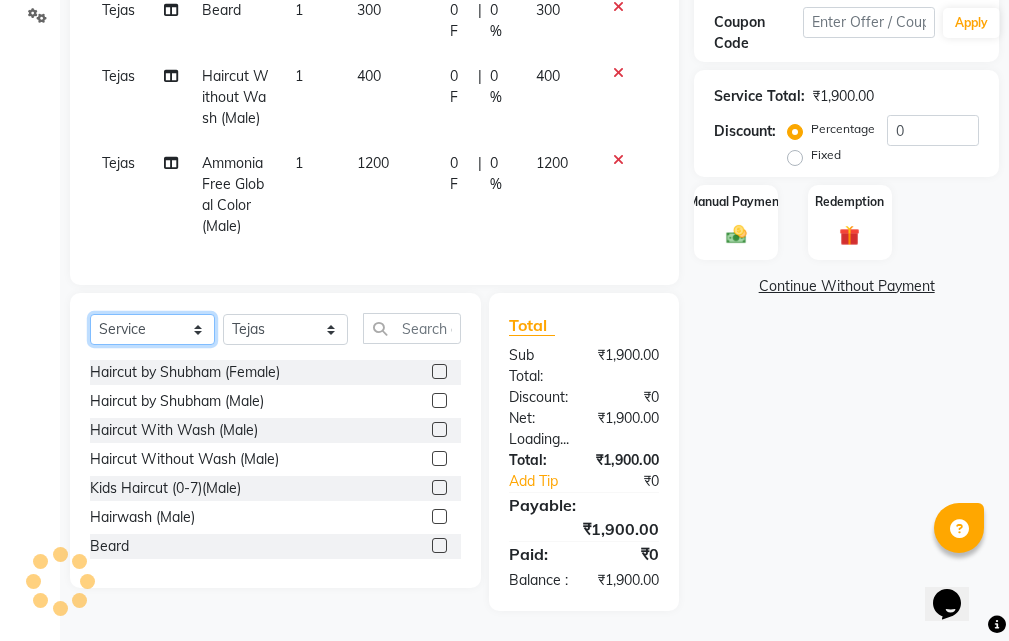 click on "Select  Service  Product  Membership  Package Voucher Prepaid Gift Card" 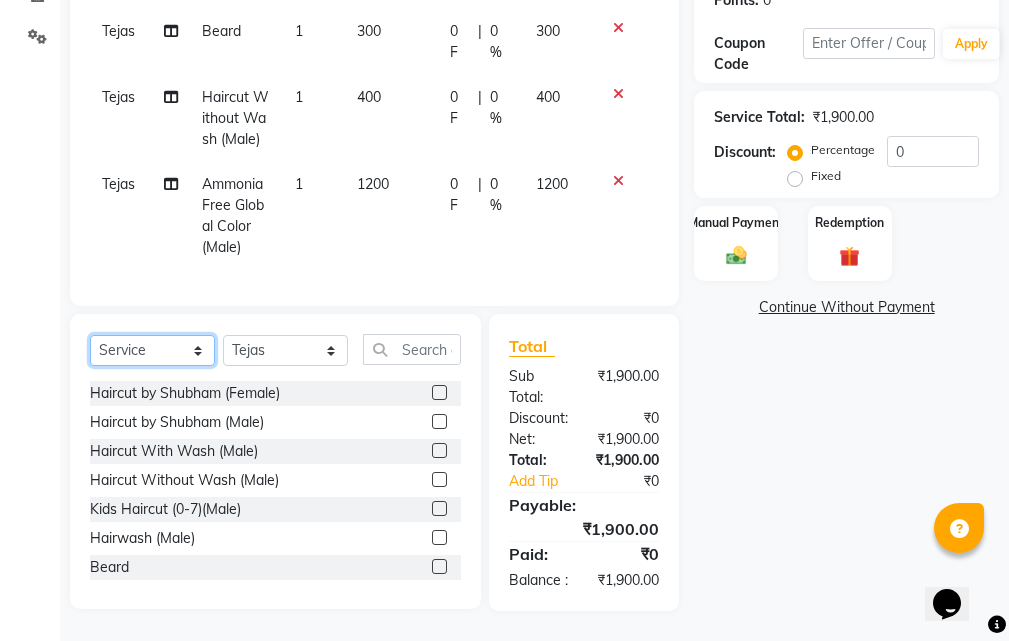 scroll, scrollTop: 384, scrollLeft: 0, axis: vertical 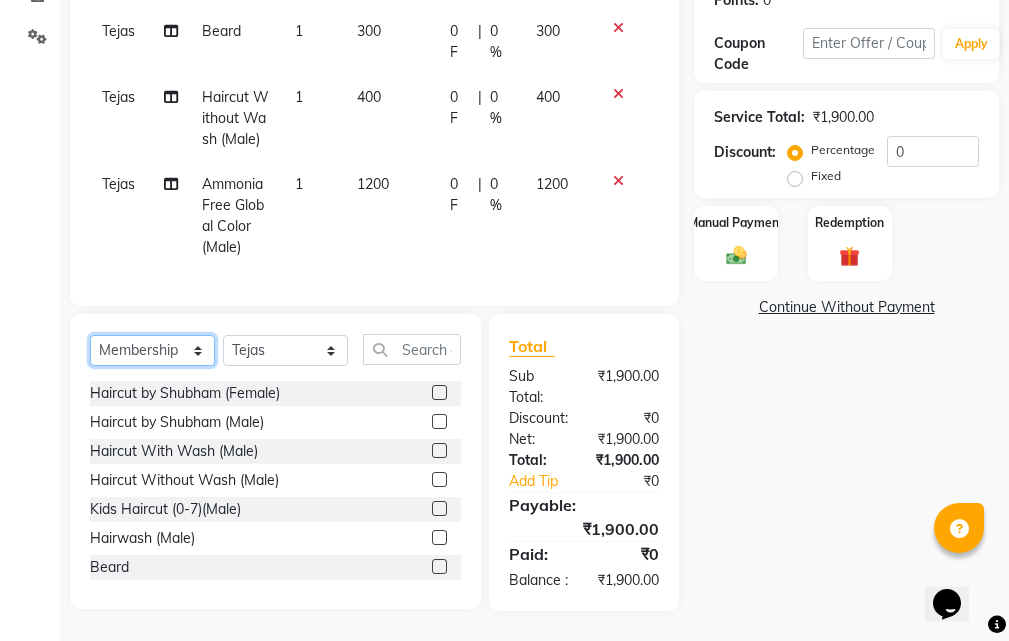 click on "Select  Service  Product  Membership  Package Voucher Prepaid Gift Card" 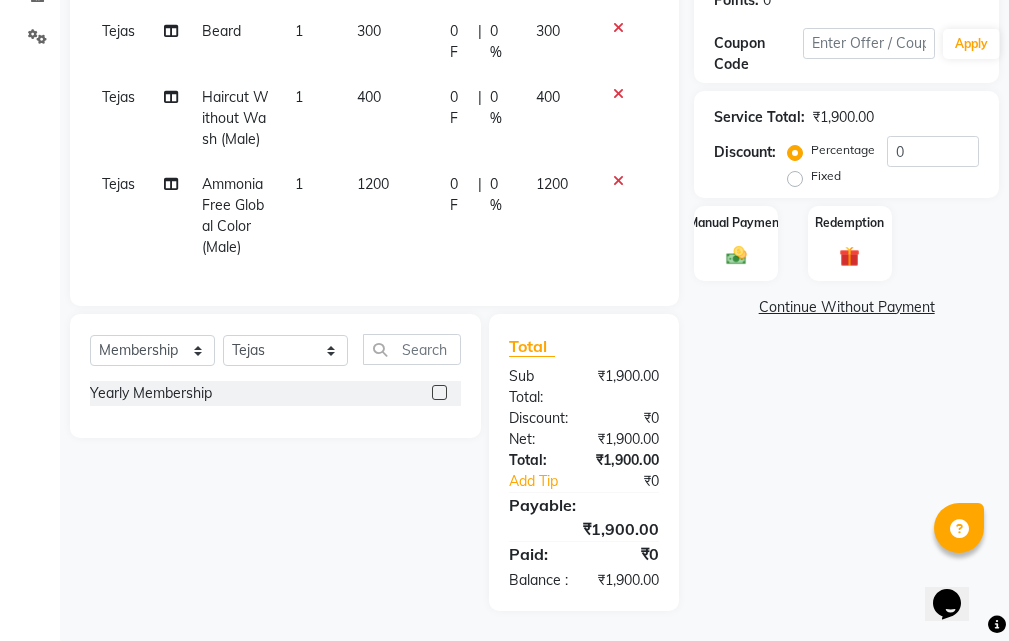 click 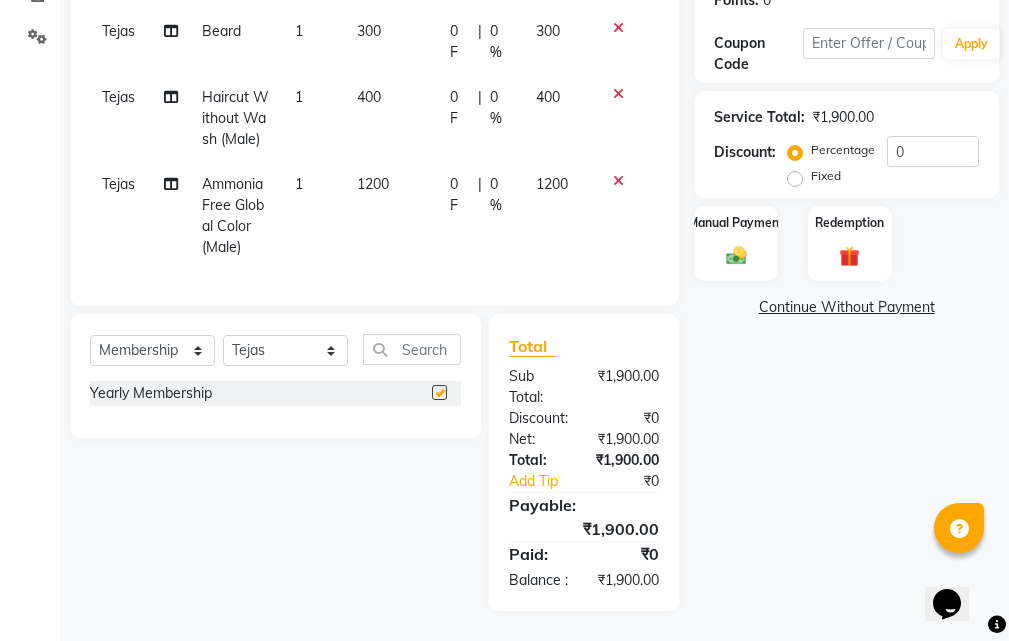 select on "select" 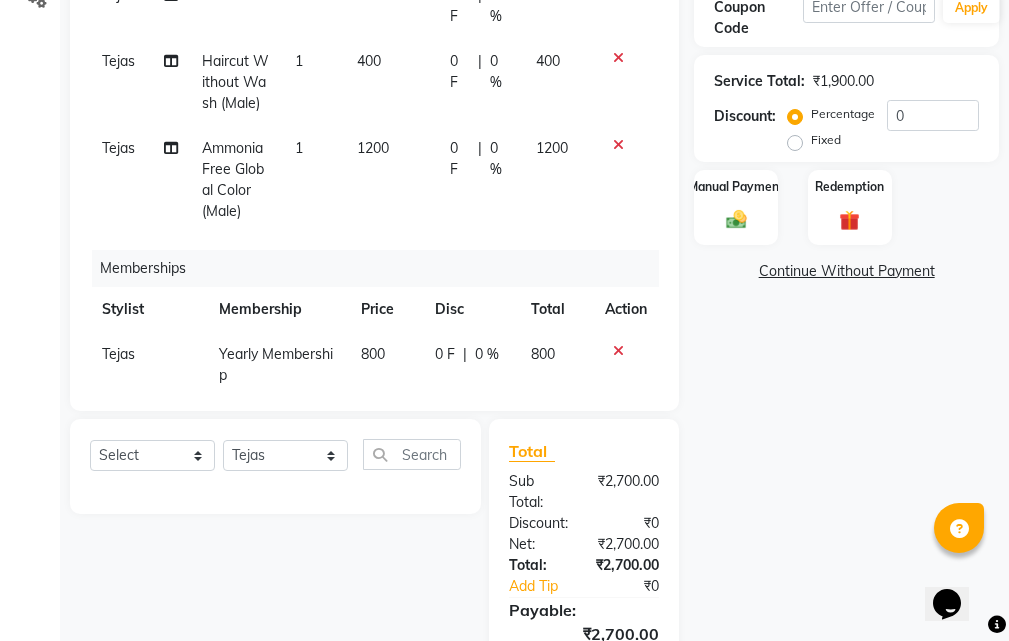 scroll, scrollTop: 210, scrollLeft: 0, axis: vertical 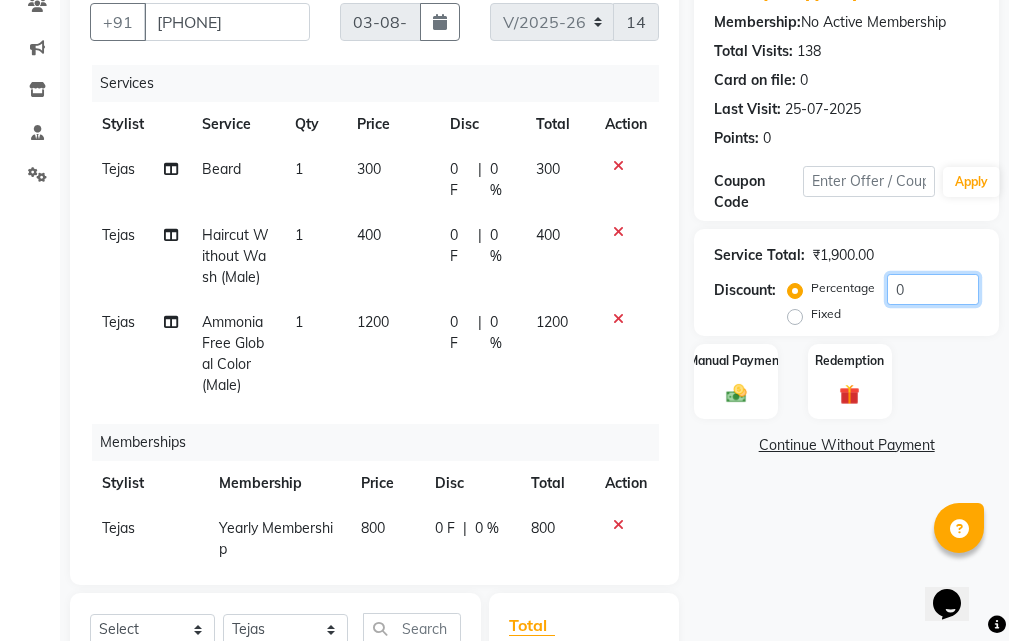 click on "0" 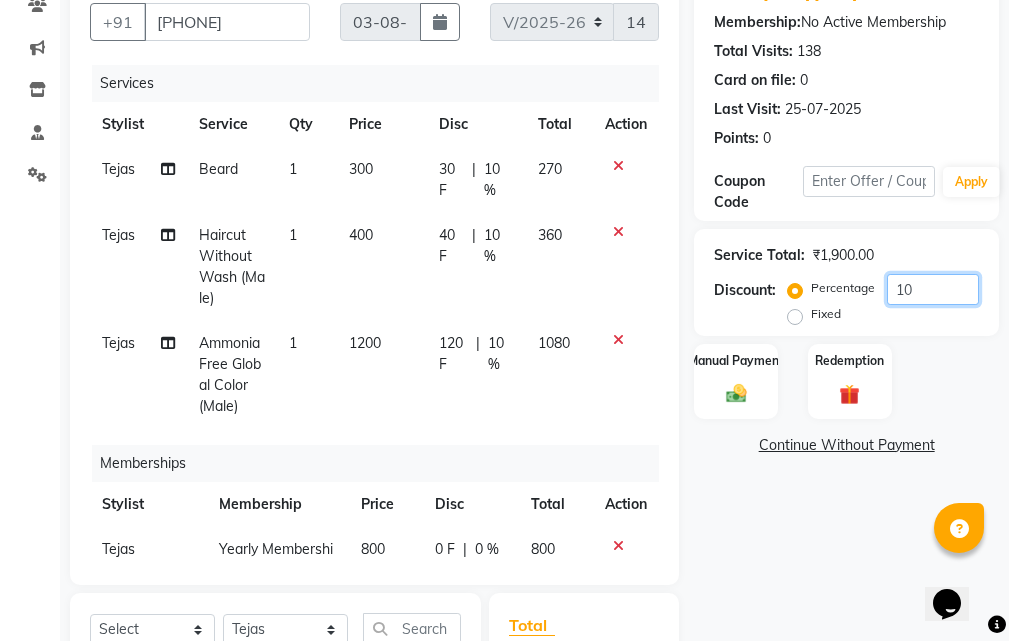 type on "1" 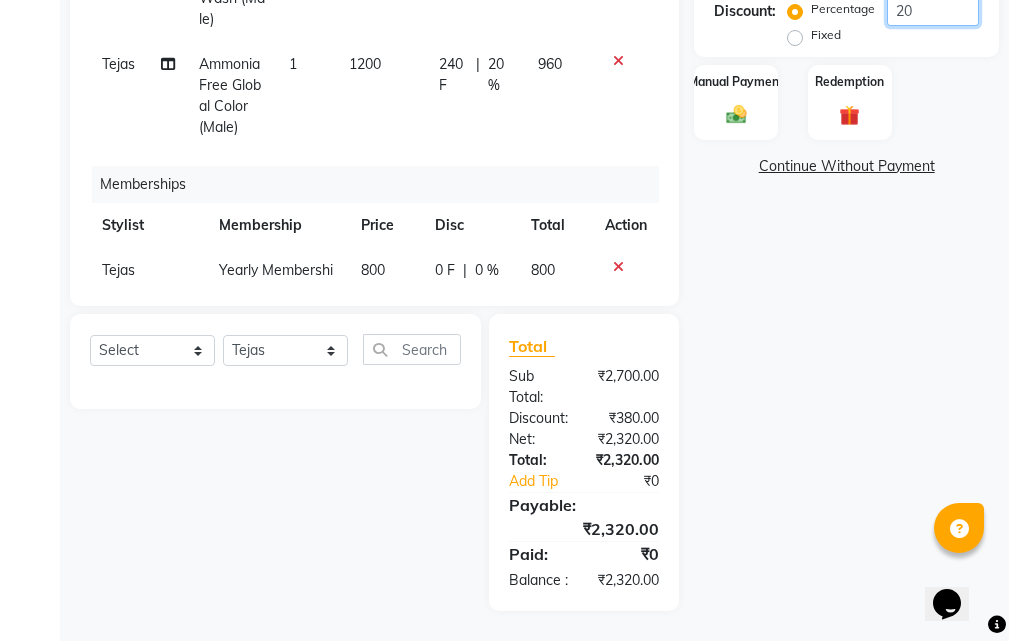 scroll, scrollTop: 410, scrollLeft: 0, axis: vertical 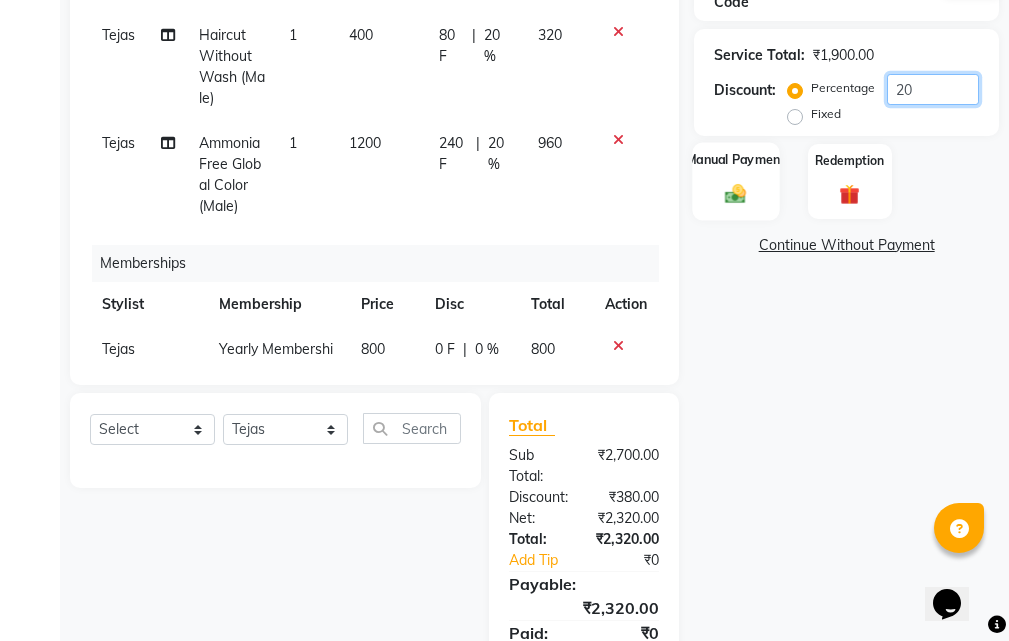 type on "20" 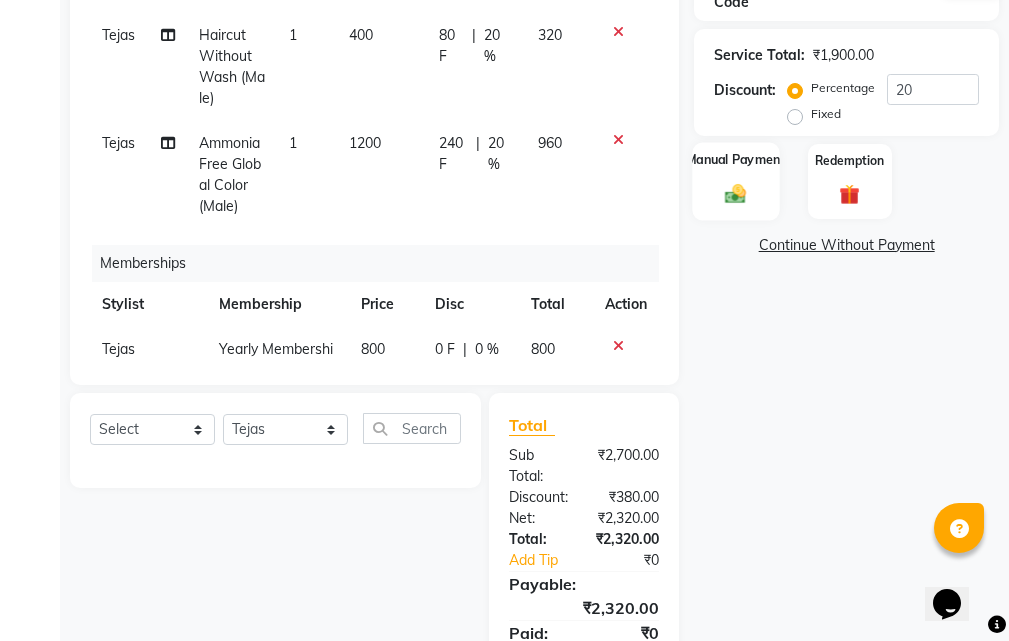 click 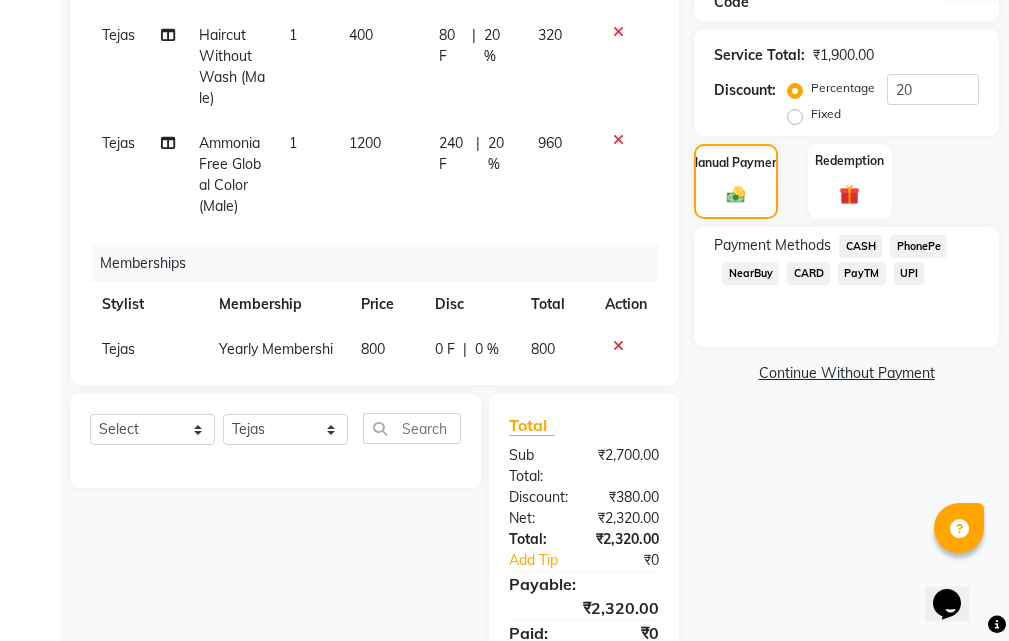 click on "UPI" 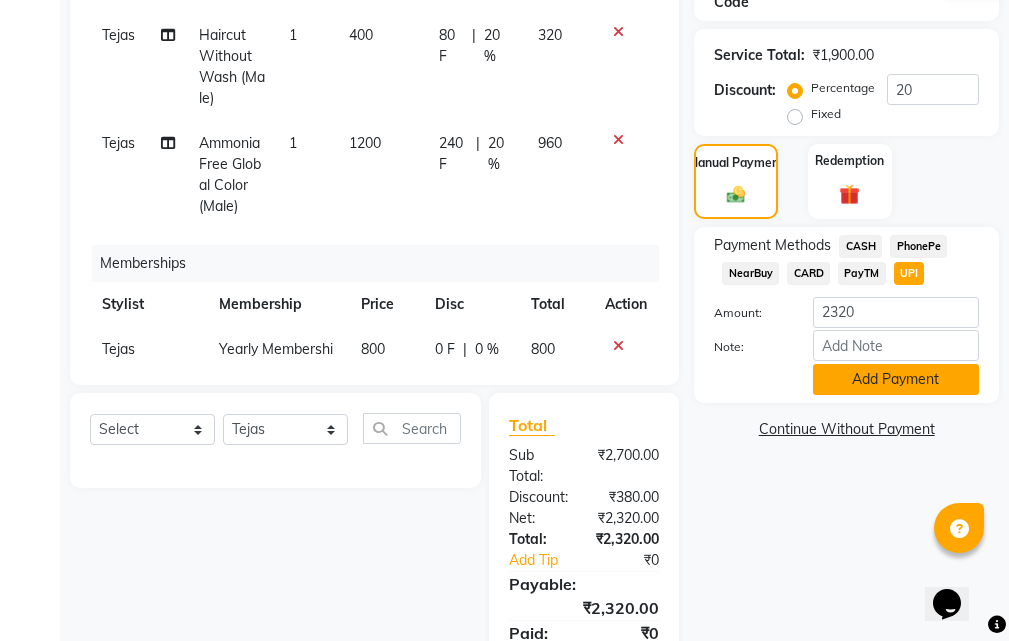 click on "Add Payment" 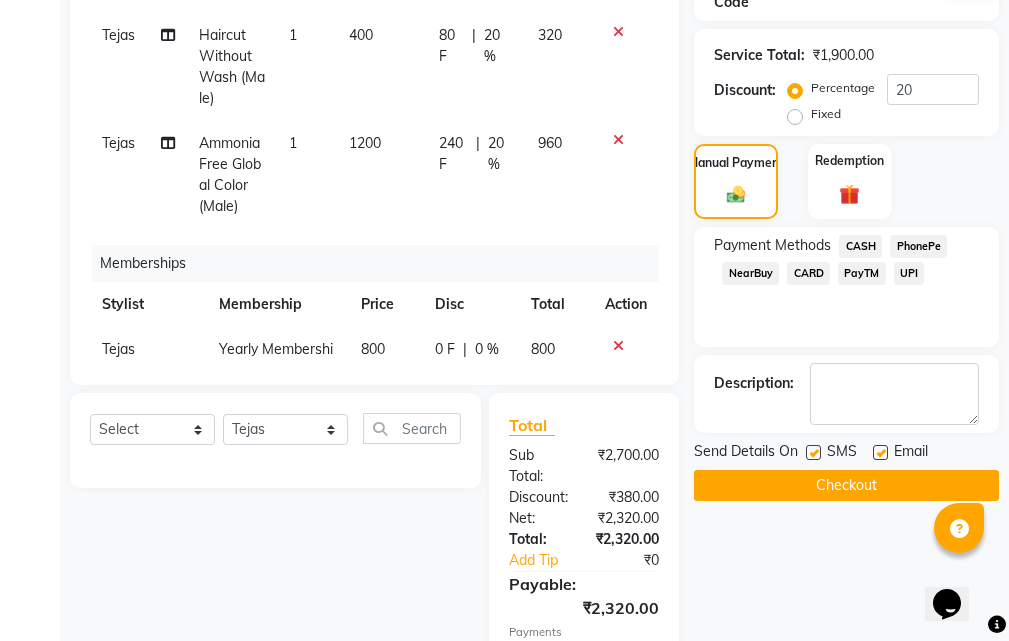 scroll, scrollTop: 573, scrollLeft: 0, axis: vertical 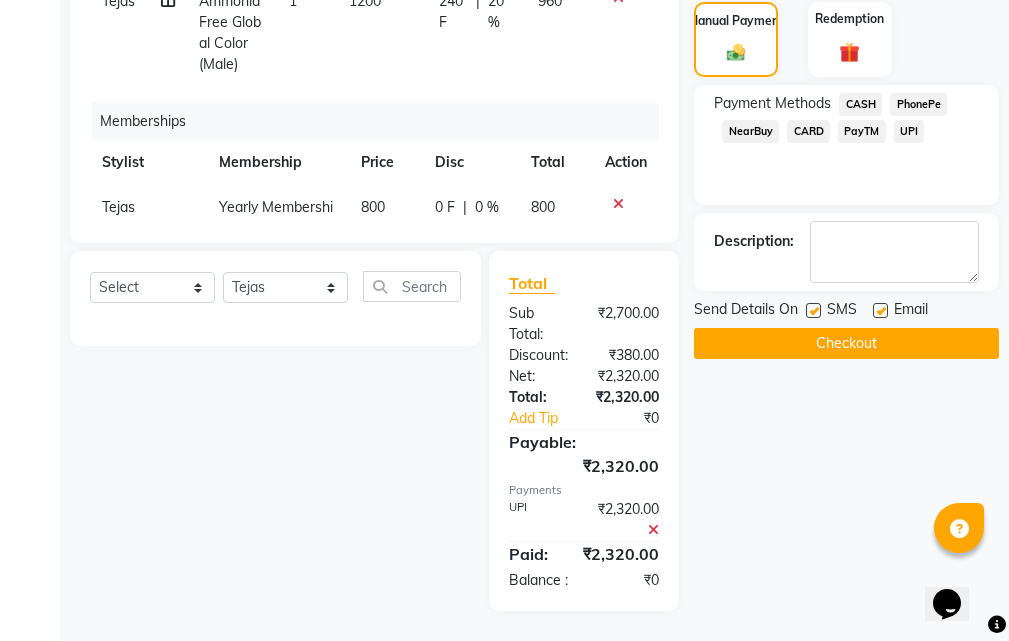 click on "Checkout" 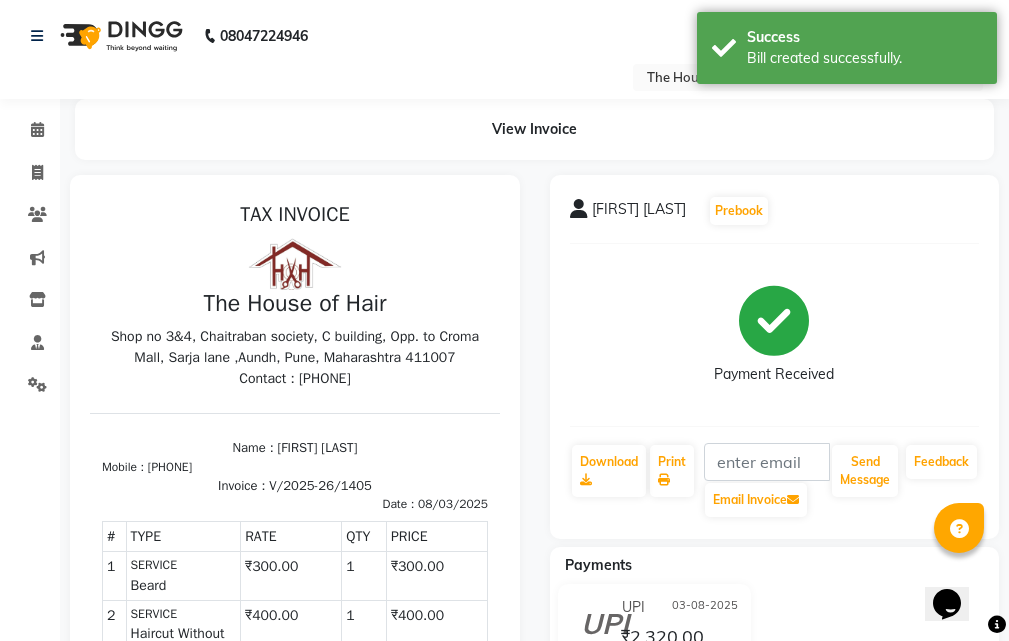 scroll, scrollTop: 0, scrollLeft: 0, axis: both 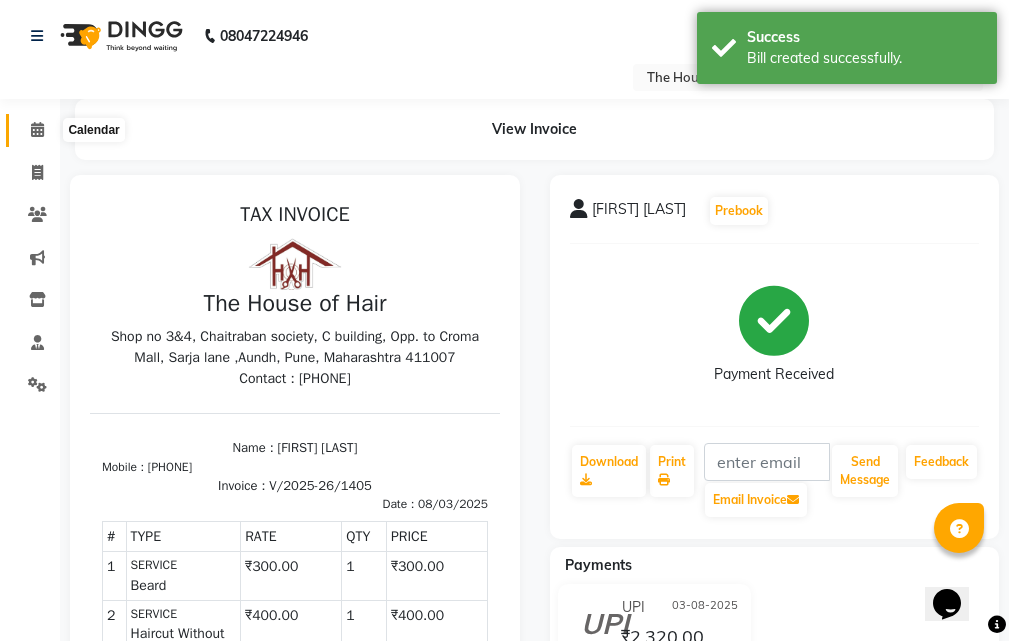 click 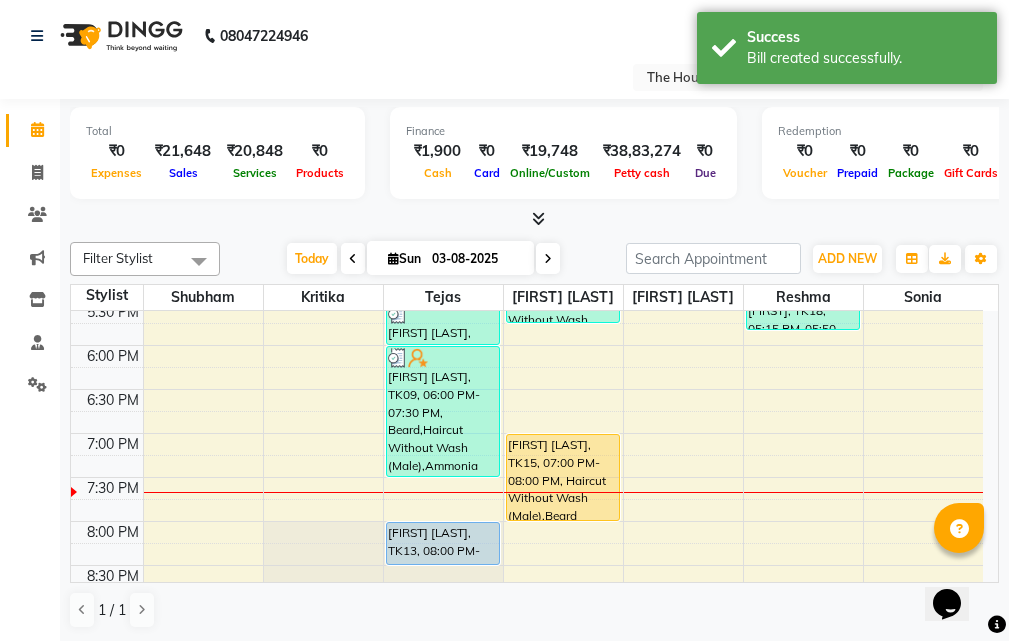 scroll, scrollTop: 800, scrollLeft: 0, axis: vertical 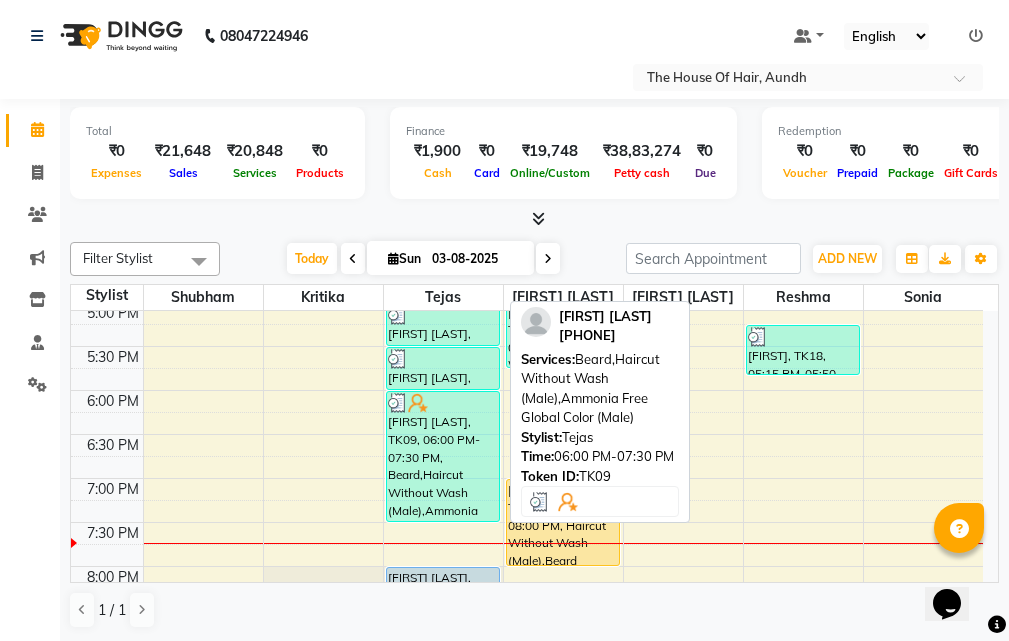 click on "[FIRST] [LAST], TK09, 06:00 PM-07:30 PM, Beard,Haircut Without Wash (Male),Ammonia Free Global Color (Male)" at bounding box center (443, 456) 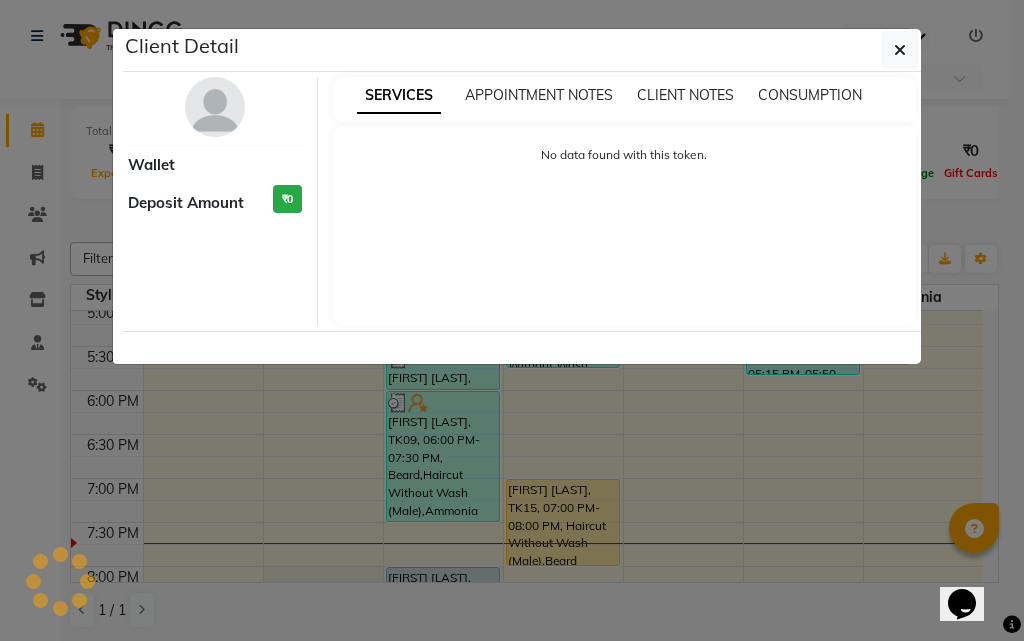 select on "3" 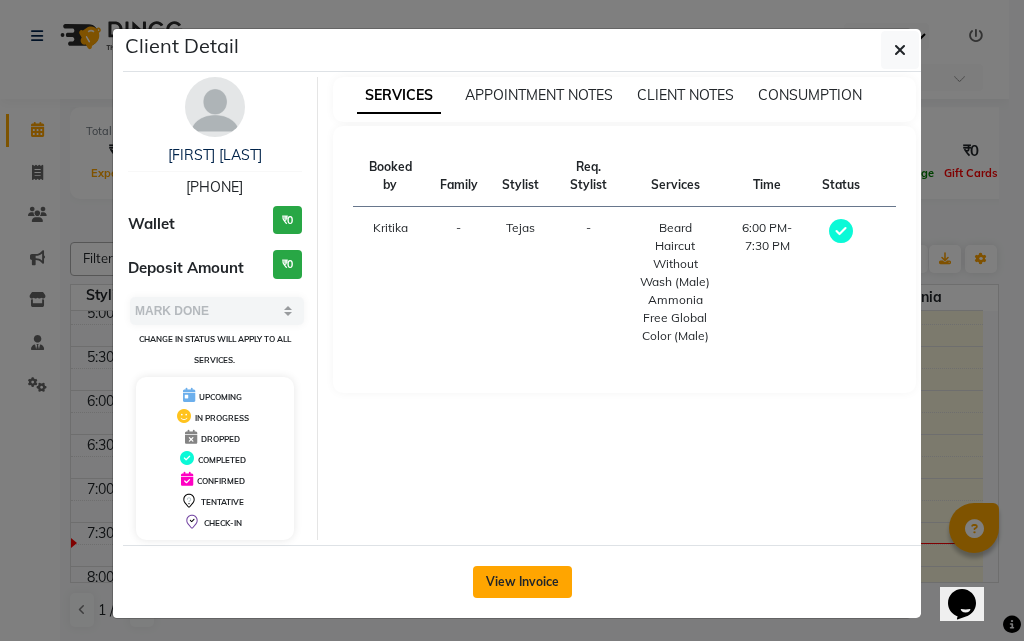 click on "View Invoice" 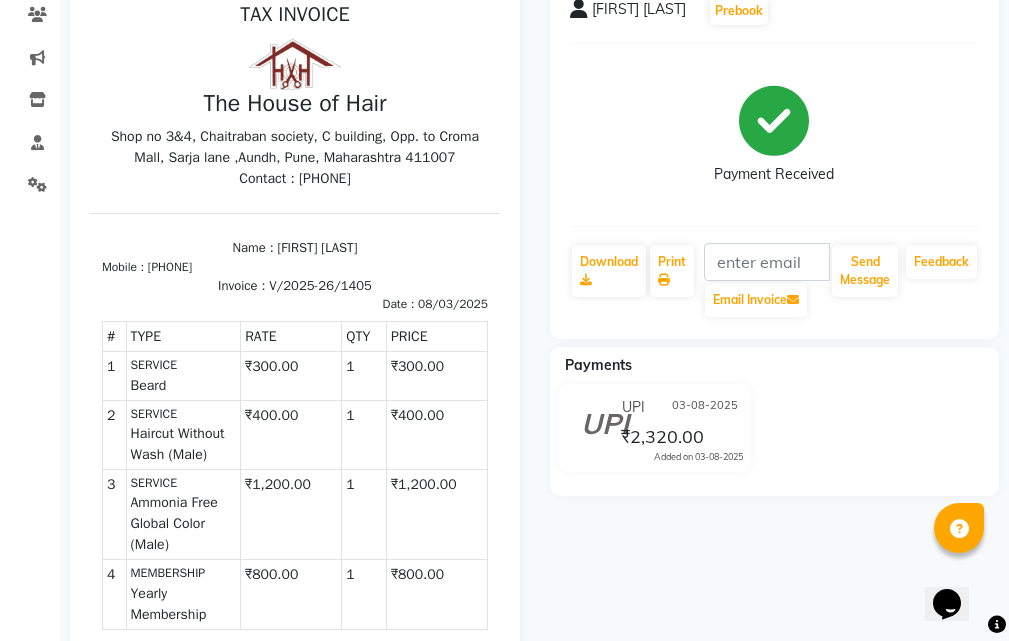 scroll, scrollTop: 0, scrollLeft: 0, axis: both 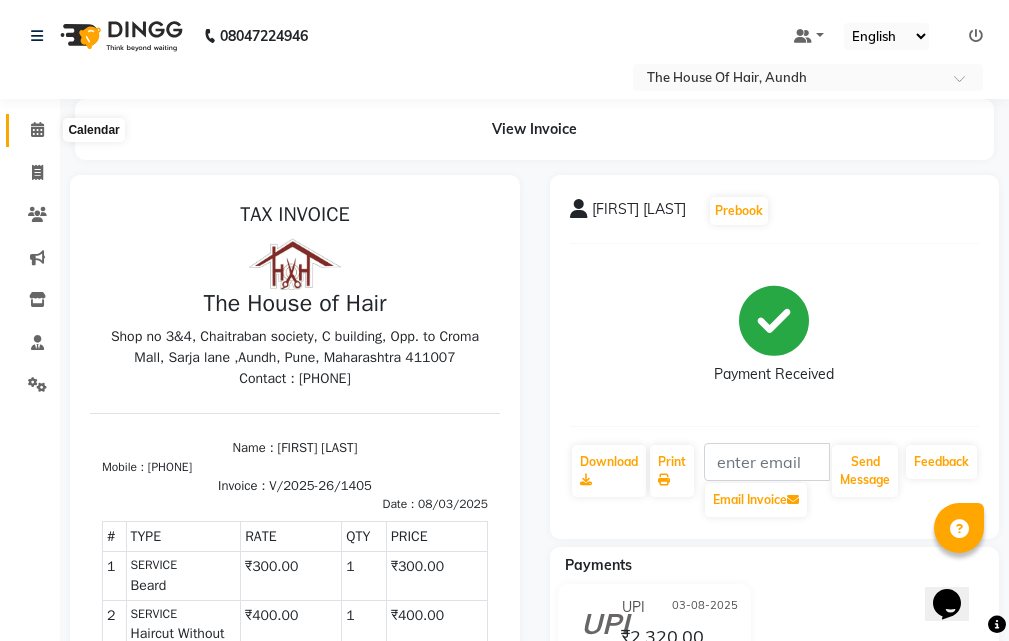 click 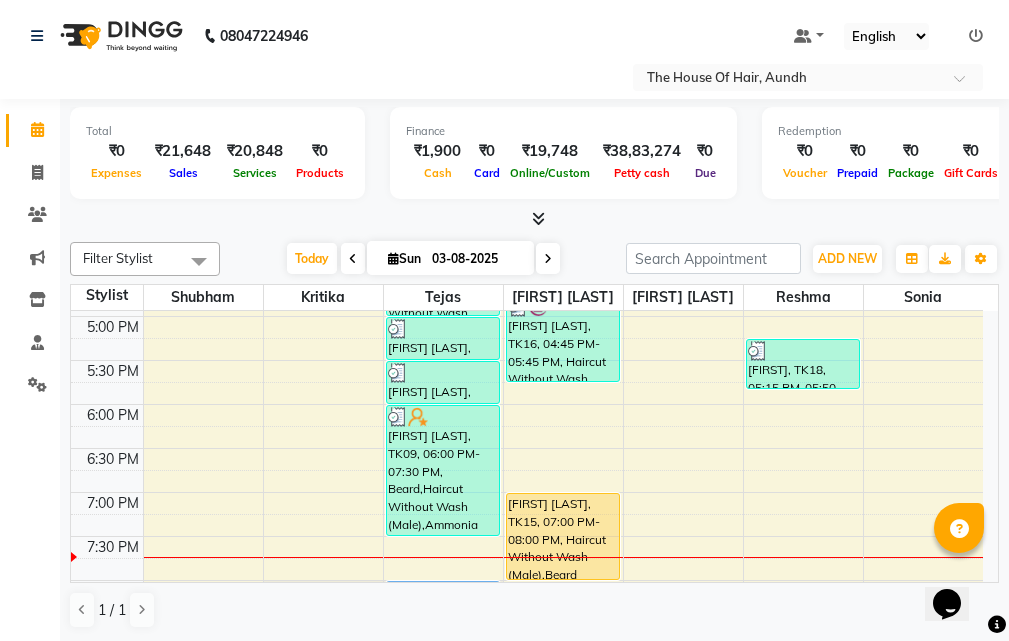 scroll, scrollTop: 900, scrollLeft: 0, axis: vertical 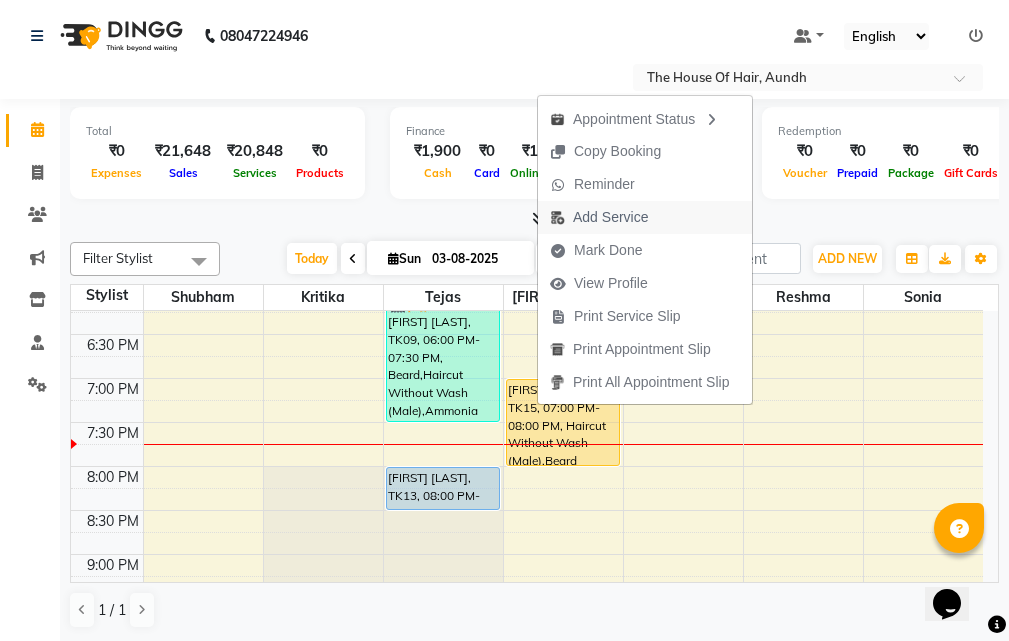 click on "Add Service" at bounding box center [610, 217] 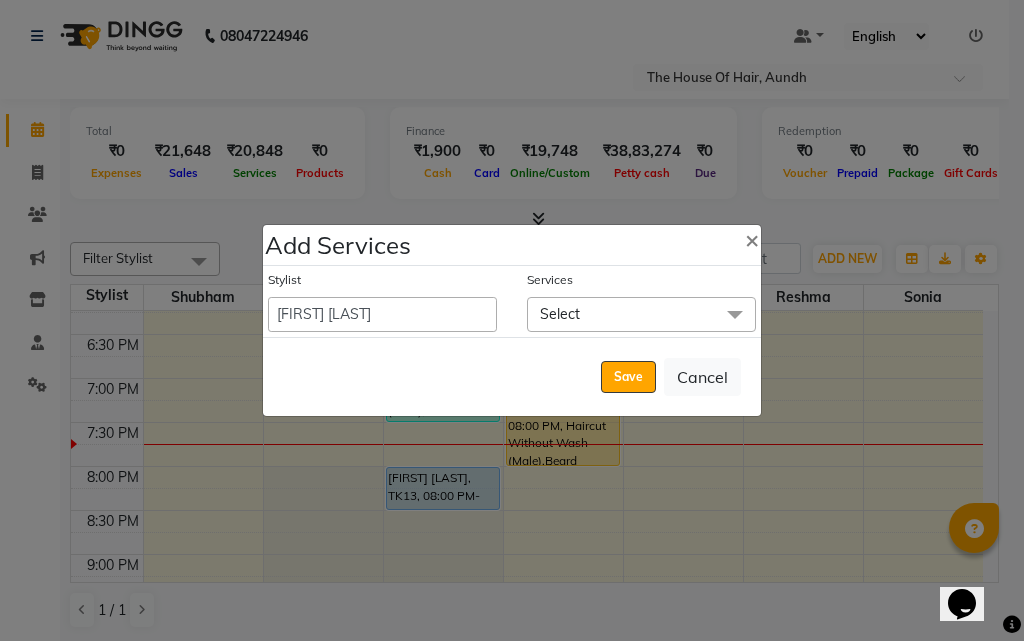 click on "Select" 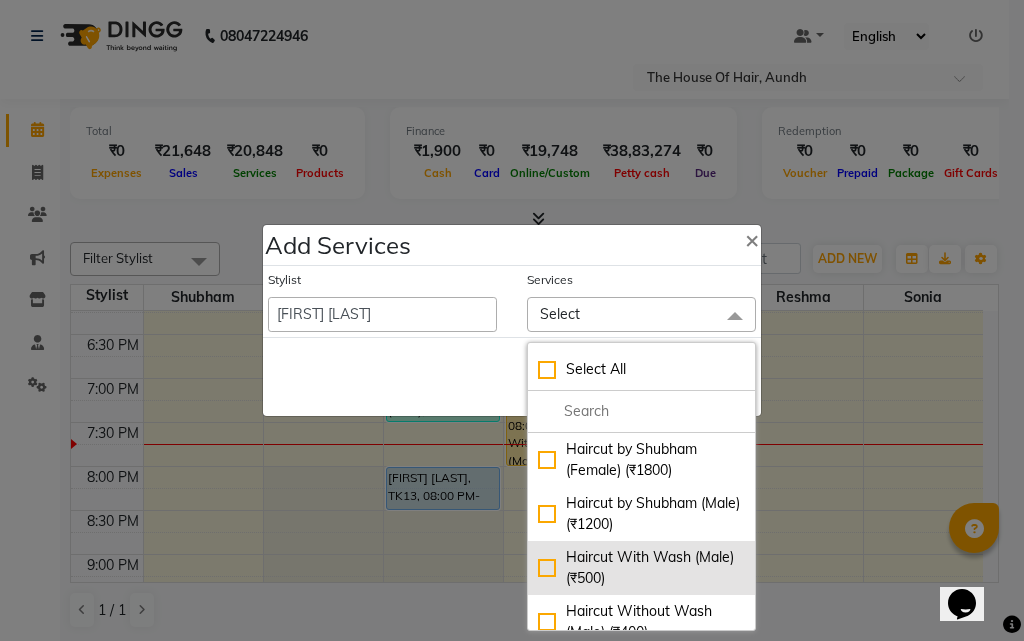 click on "Haircut With Wash (Male) (₹500)" 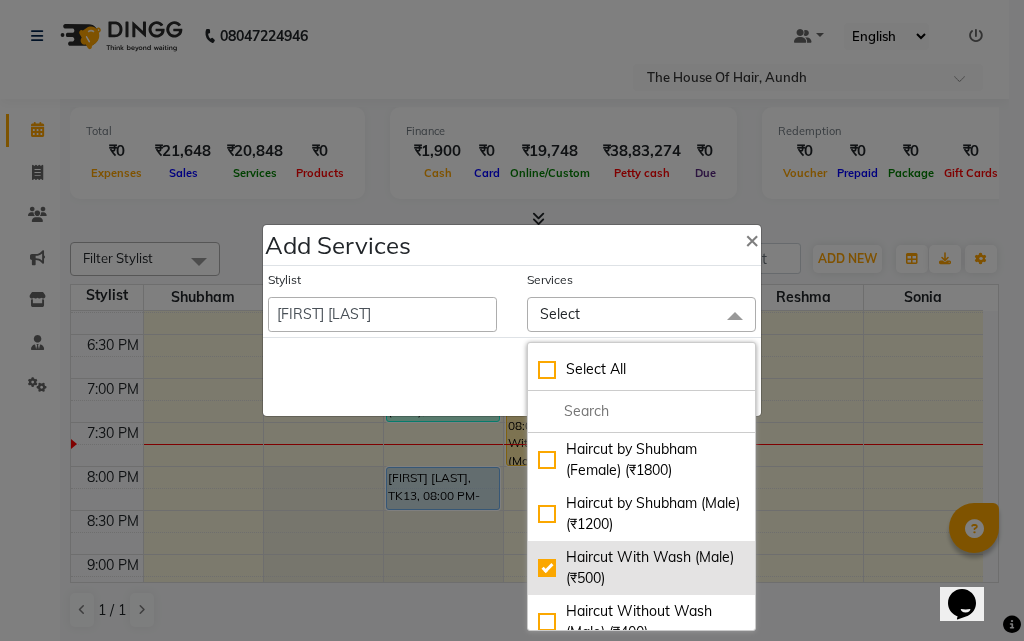checkbox on "true" 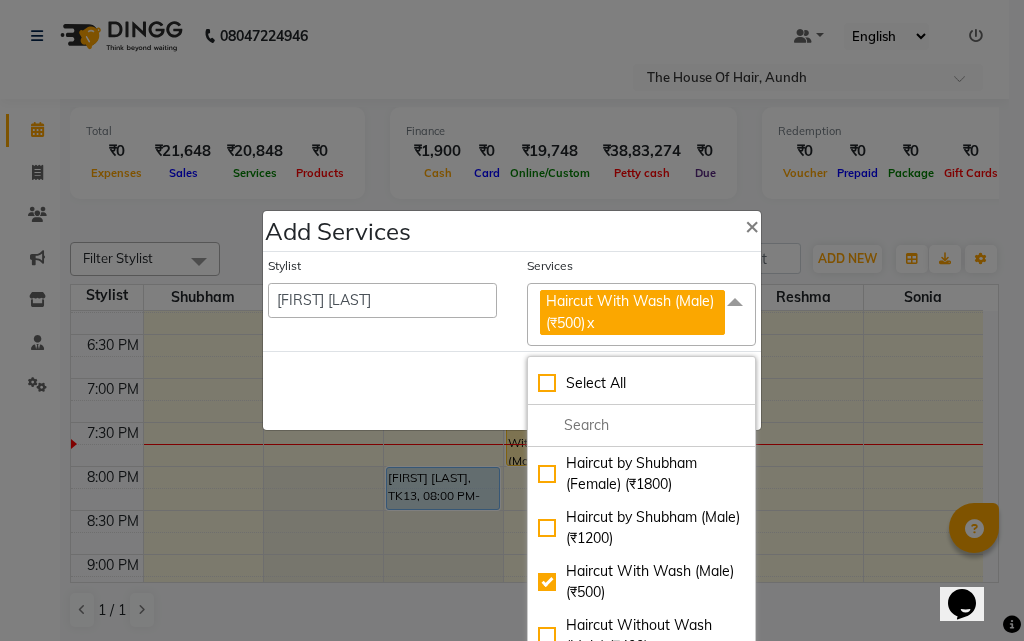 click on "Save   Cancel" 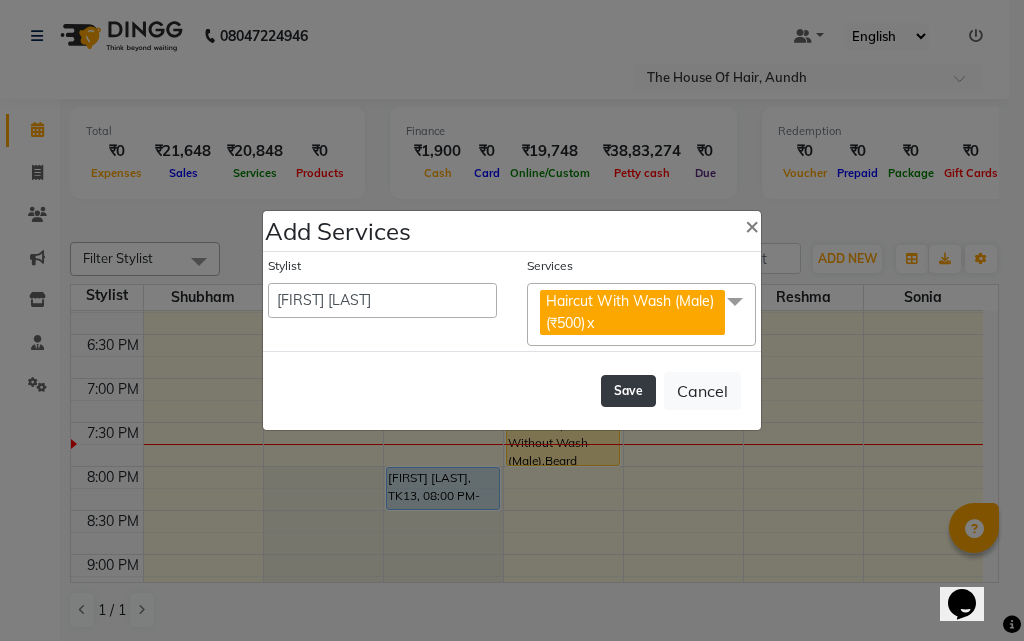 click on "Save" 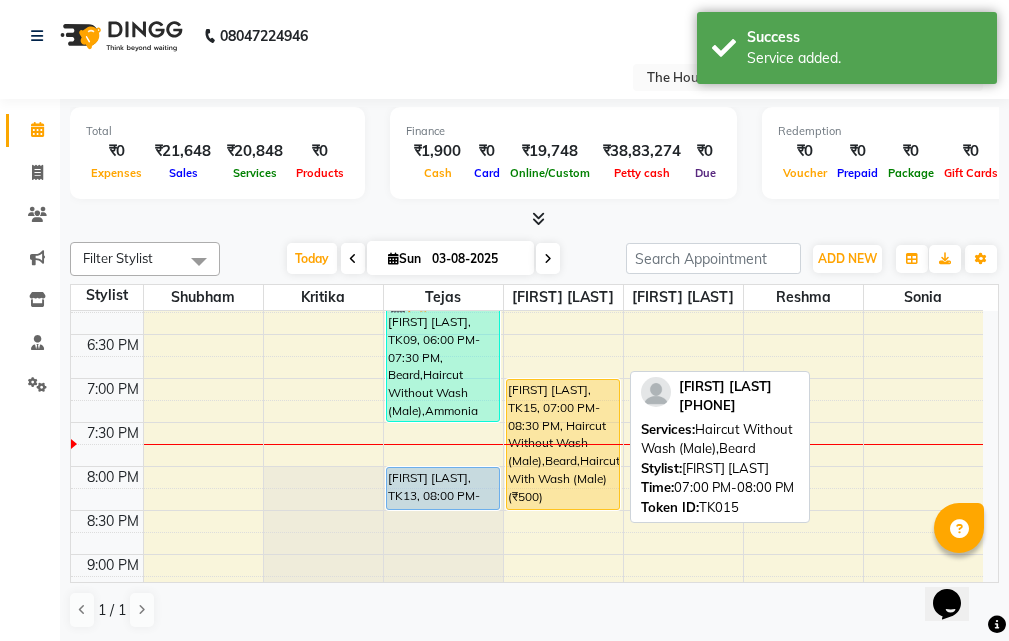 click on "[FIRST] [LAST], TK15, 07:00 PM-08:30 PM, Haircut Without Wash (Male),Beard,Haircut With Wash (Male) (₹500)" at bounding box center (563, 444) 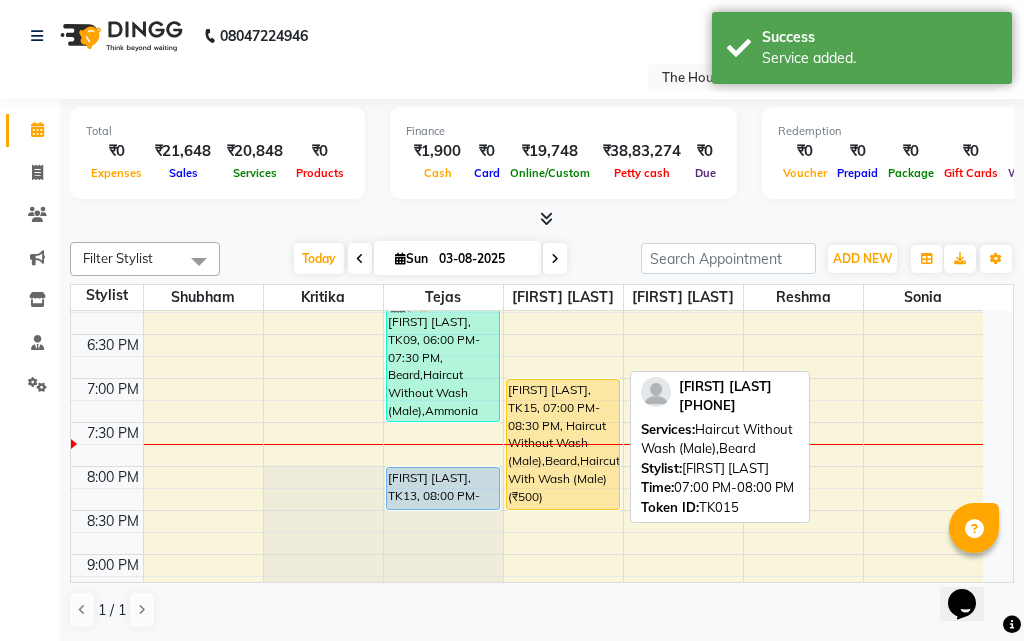 select on "1" 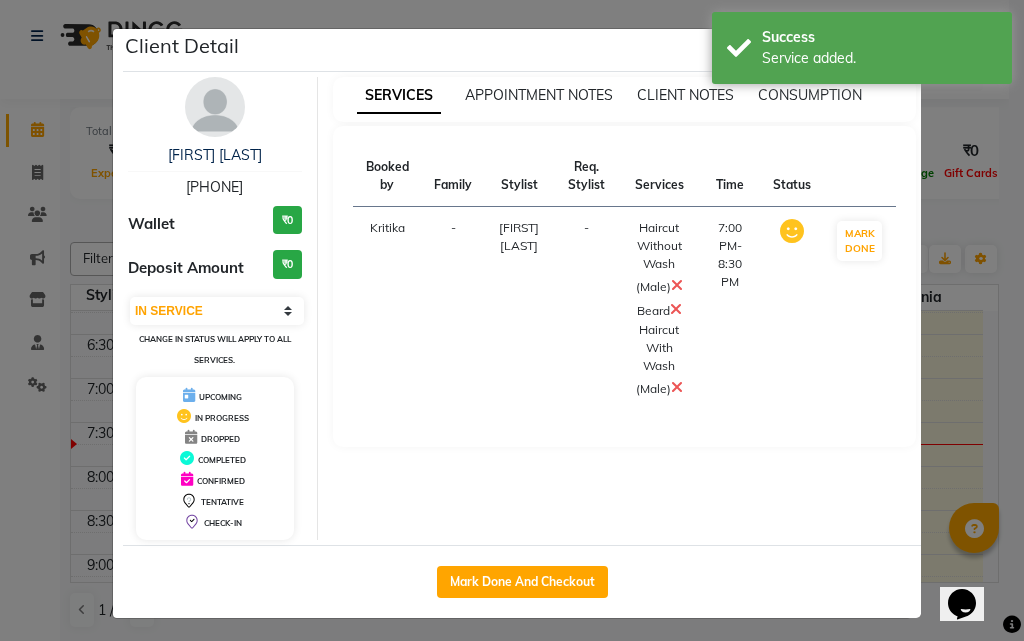 click at bounding box center [677, 285] 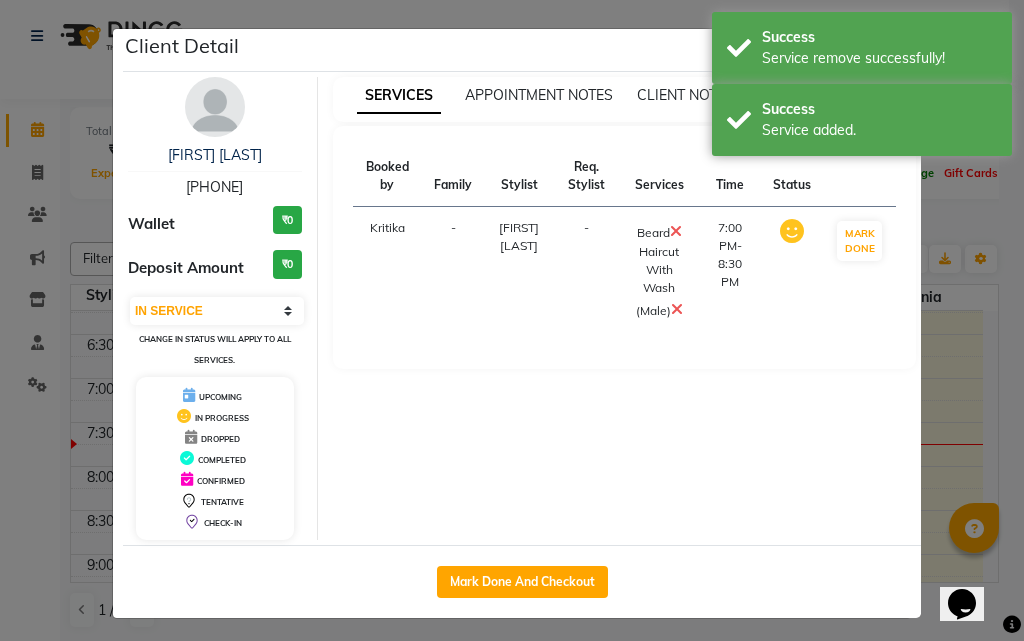 click on "Client Detail  [FIRST] [LAST]   [PHONE] Wallet ₹0 Deposit Amount  ₹0  Select IN SERVICE CONFIRMED TENTATIVE CHECK IN MARK DONE DROPPED UPCOMING Change in status will apply to all services. UPCOMING IN PROGRESS DROPPED COMPLETED CONFIRMED TENTATIVE CHECK-IN SERVICES APPOINTMENT NOTES CLIENT NOTES CONSUMPTION Booked by Family Stylist Req. Stylist Services Time Status  Kritika   - [FIRST] [LAST] -  Beard   Haircut With Wash (Male)   7:00 PM-8:30 PM   MARK DONE   Mark Done And Checkout" 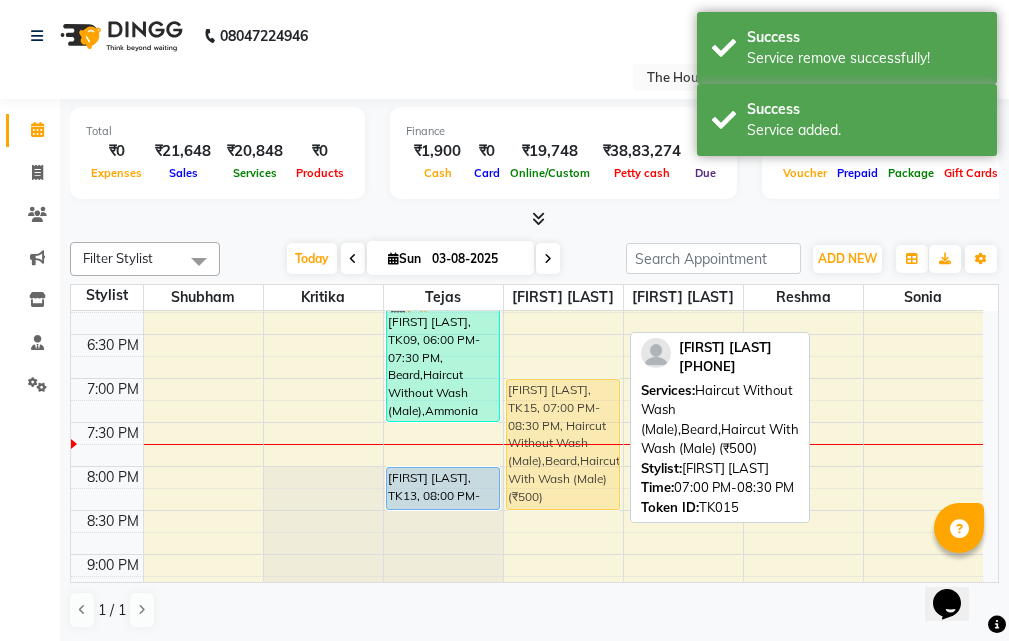 click on "[FIRST] [LAST], TK01, 11:15 AM-12:30 PM, Hair Spa (Schwarkopf) (Male),Haircut With Wash (Male) (₹500)     milind, TK12, 12:15 PM-12:45 PM, Haircut Without Wash (Male)     PRANALI VANKORE, TK14, 02:00 PM-04:01 PM, Ammonia Free Global Color (Female),Haircut With Wash (Female)     Saroj Kumar, TK07, 03:00 PM-03:30 PM, Haircut With Wash (Male) (₹500)     UTKARSH PATIL, TK10, 10:00 AM-11:00 AM, Haircut Without Wash (Male),Beard     [FIRST] [LAST], TK16, 04:45 PM-05:45 PM, Haircut Without Wash (Male),Beard    [FIRST] [LAST], TK15, 07:00 PM-08:30 PM, Haircut Without Wash (Male),Beard,Haircut With Wash (Male) (₹500)    [FIRST] [LAST], TK15, 07:00 PM-08:30 PM, Haircut Without Wash (Male),Beard,Haircut With Wash (Male) (₹500)" at bounding box center (563, 26) 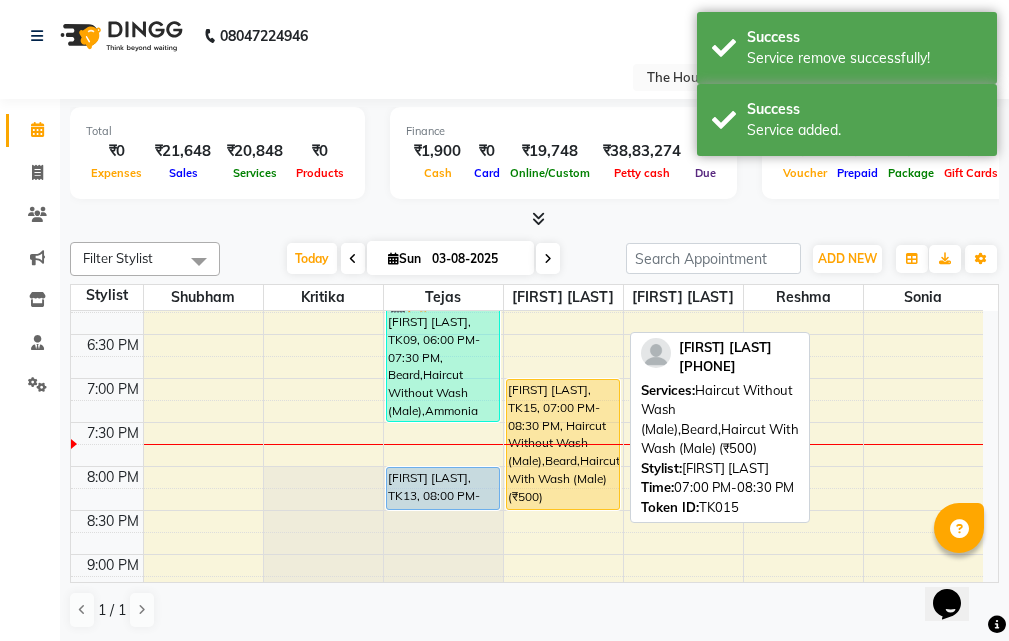 click on "[FIRST] [LAST], TK15, 07:00 PM-08:30 PM, Haircut Without Wash (Male),Beard,Haircut With Wash (Male) (₹500)" at bounding box center [563, 444] 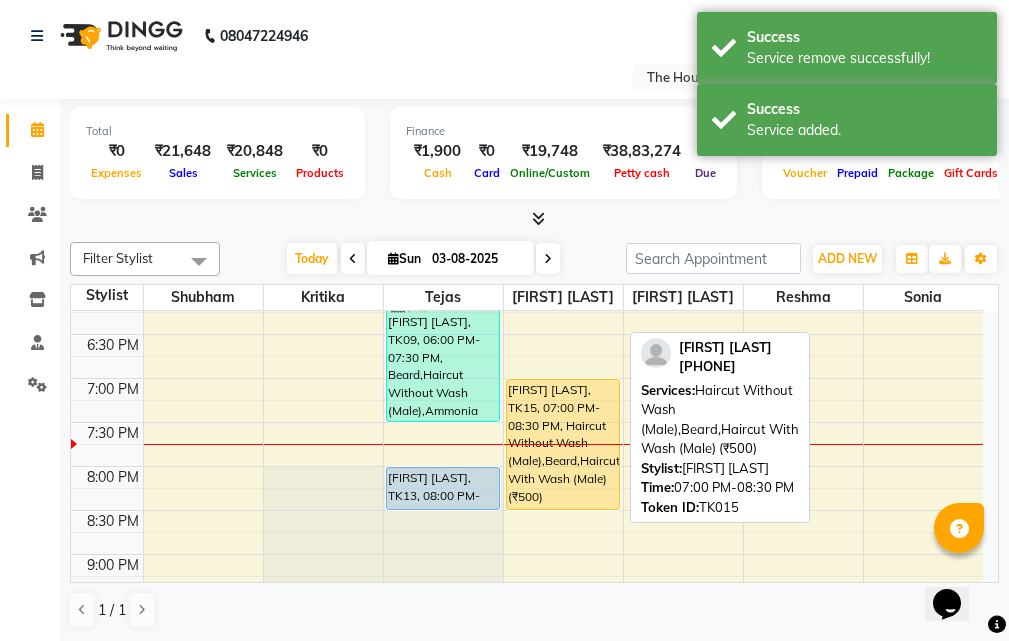 select on "1" 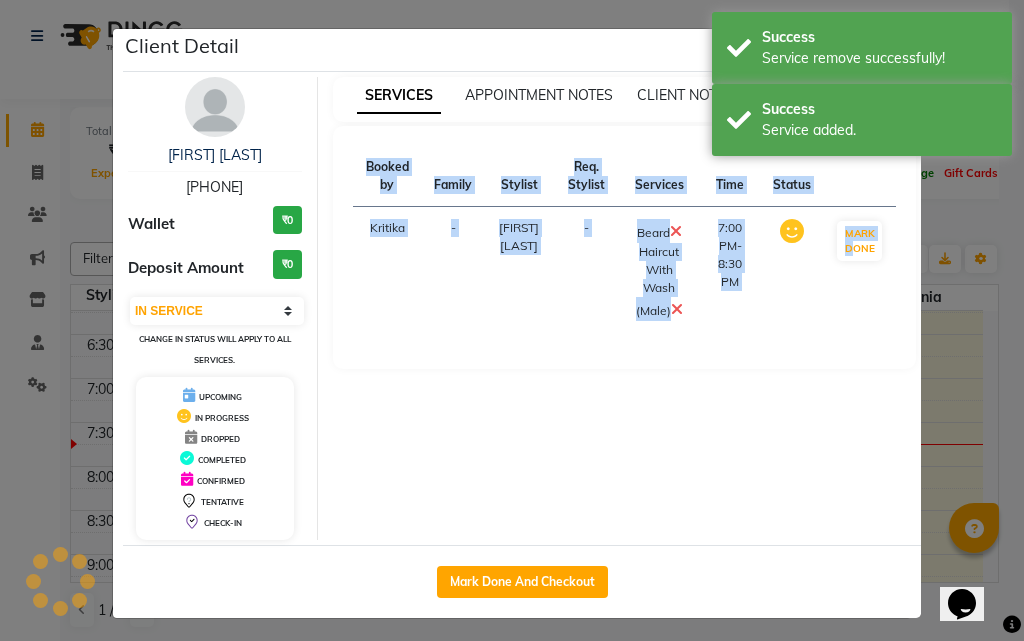click on "Client Detail  [FIRST] [LAST]   [PHONE] Wallet ₹0 Deposit Amount  ₹0  Select IN SERVICE CONFIRMED TENTATIVE CHECK IN MARK DONE DROPPED UPCOMING Change in status will apply to all services. UPCOMING IN PROGRESS DROPPED COMPLETED CONFIRMED TENTATIVE CHECK-IN SERVICES APPOINTMENT NOTES CLIENT NOTES CONSUMPTION Booked by Family Stylist Req. Stylist Services Time Status  Kritika   - [FIRST] [LAST] -  Beard   Haircut With Wash (Male)   7:00 PM-8:30 PM   MARK DONE   Mark Done And Checkout" 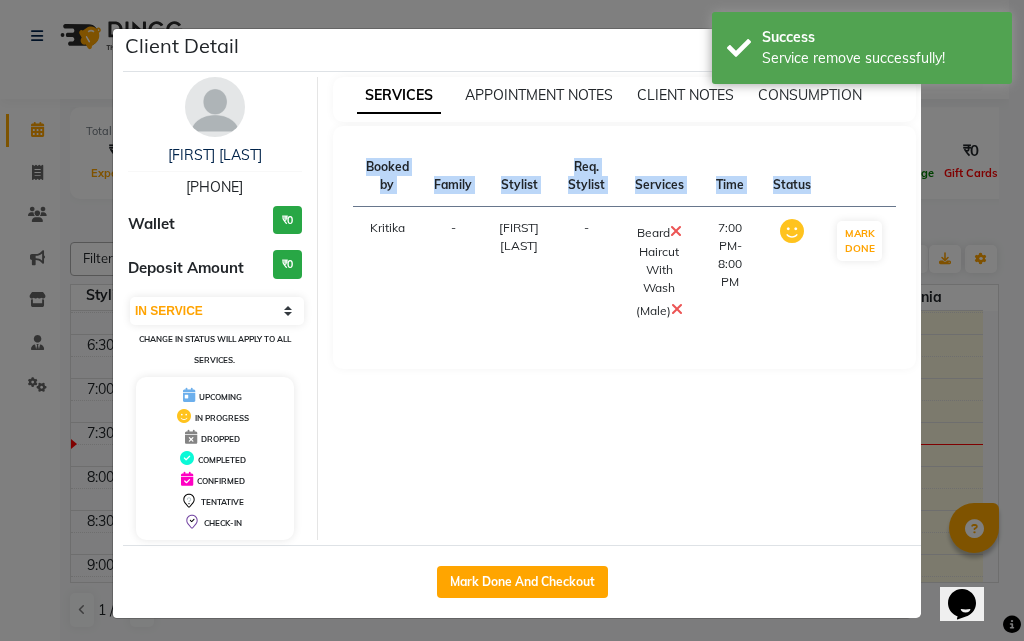 click on "Client Detail  [FIRST] [LAST]   [PHONE] Wallet ₹0 Deposit Amount  ₹0  Select IN SERVICE CONFIRMED TENTATIVE CHECK IN MARK DONE DROPPED UPCOMING Change in status will apply to all services. UPCOMING IN PROGRESS DROPPED COMPLETED CONFIRMED TENTATIVE CHECK-IN SERVICES APPOINTMENT NOTES CLIENT NOTES CONSUMPTION Booked by Family Stylist Req. Stylist Services Time Status  Kritika   - [FIRST] [LAST] -  Beard   Haircut With Wash (Male)   7:00 PM-8:00 PM   MARK DONE   Mark Done And Checkout" 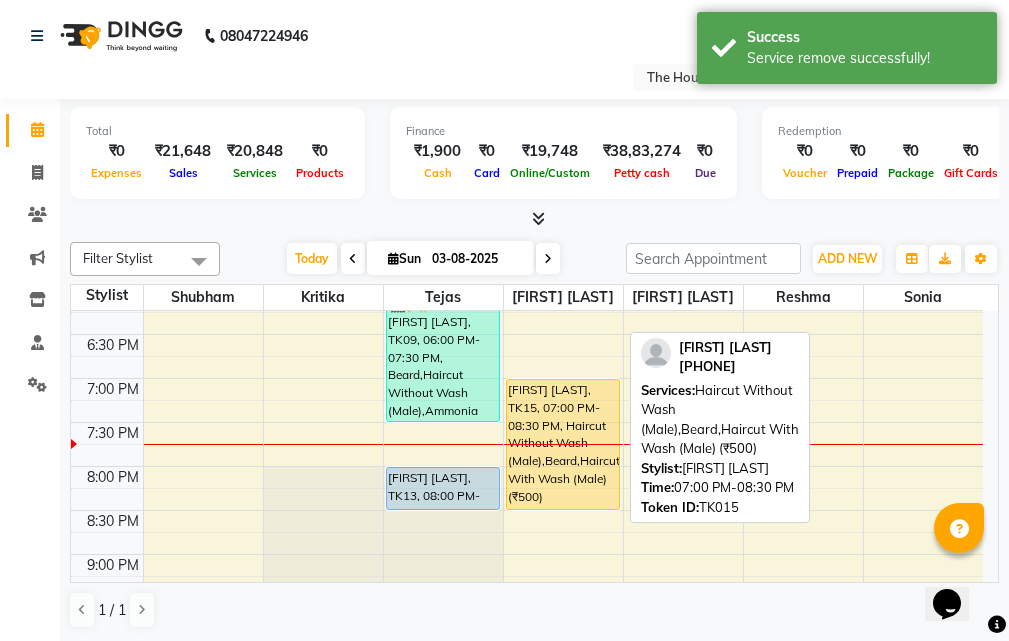 click at bounding box center (563, 509) 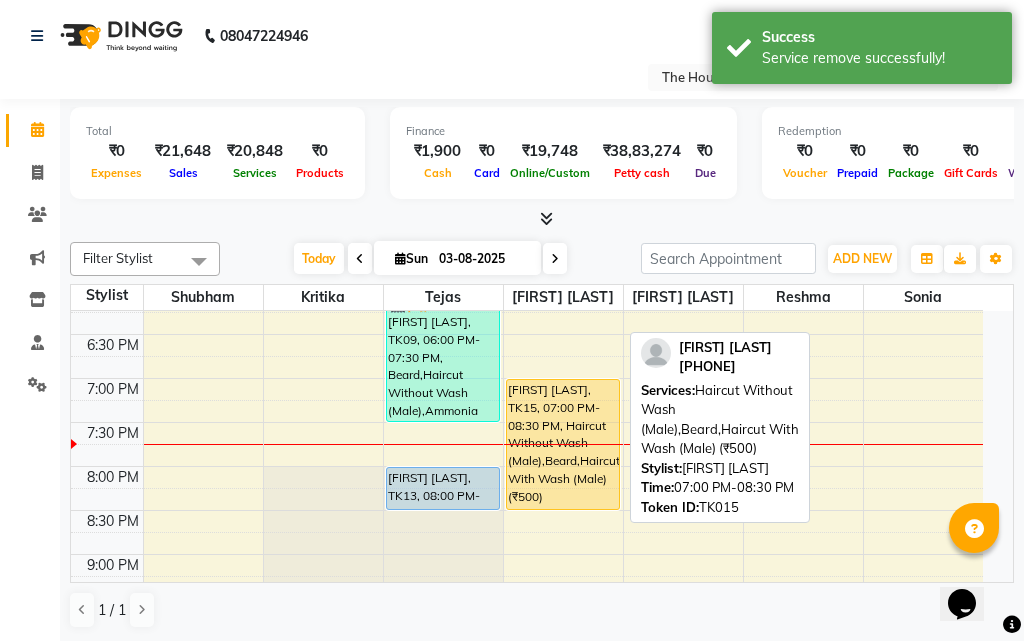 select on "1" 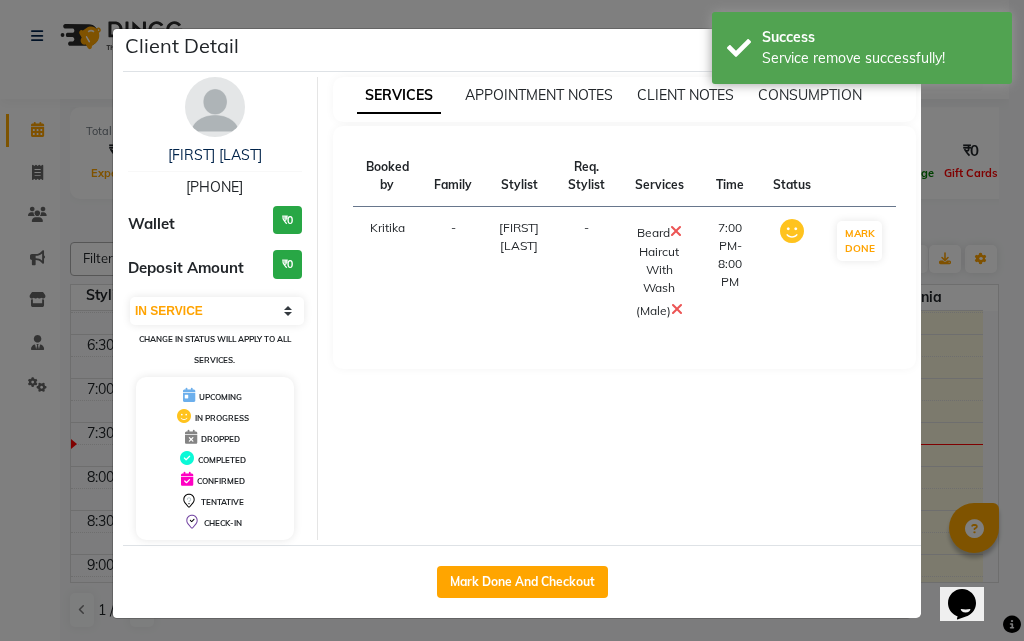 drag, startPoint x: 569, startPoint y: 493, endPoint x: 604, endPoint y: 471, distance: 41.340054 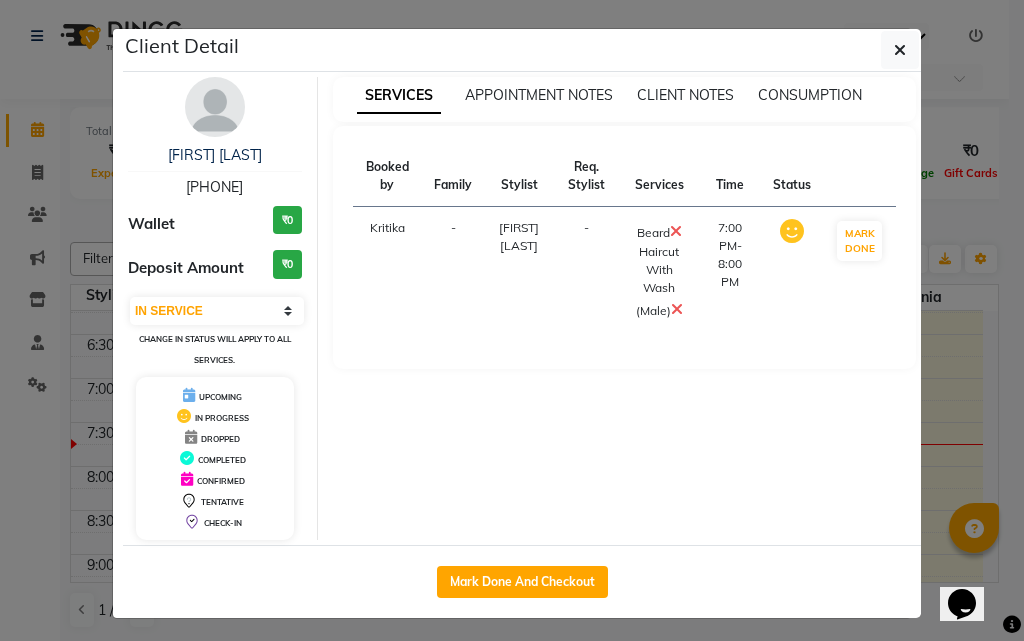 drag, startPoint x: 961, startPoint y: 409, endPoint x: 950, endPoint y: 413, distance: 11.7046995 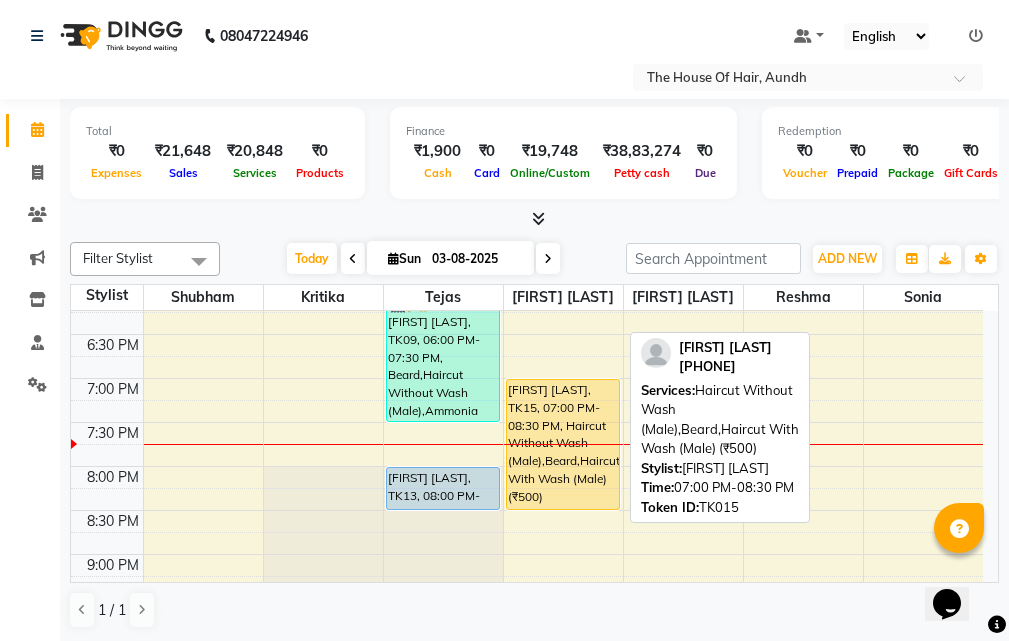click on "[FIRST] [LAST], TK01, 11:15 AM-12:30 PM, Hair Spa (Schwarkopf) (Male),Haircut With Wash (Male) (₹500)     milind, TK12, 12:15 PM-12:45 PM, Haircut Without Wash (Male)     PRANALI VANKORE, TK14, 02:00 PM-04:01 PM, Ammonia Free Global Color (Female),Haircut With Wash (Female)     Saroj Kumar, TK07, 03:00 PM-03:30 PM, Haircut With Wash (Male) (₹500)     UTKARSH PATIL, TK10, 10:00 AM-11:00 AM, Haircut Without Wash (Male),Beard     [FIRST] [LAST], TK16, 04:45 PM-05:45 PM, Haircut Without Wash (Male),Beard    [FIRST] [LAST], TK15, 07:00 PM-08:30 PM, Haircut Without Wash (Male),Beard,Haircut With Wash (Male) (₹500)" at bounding box center [563, 26] 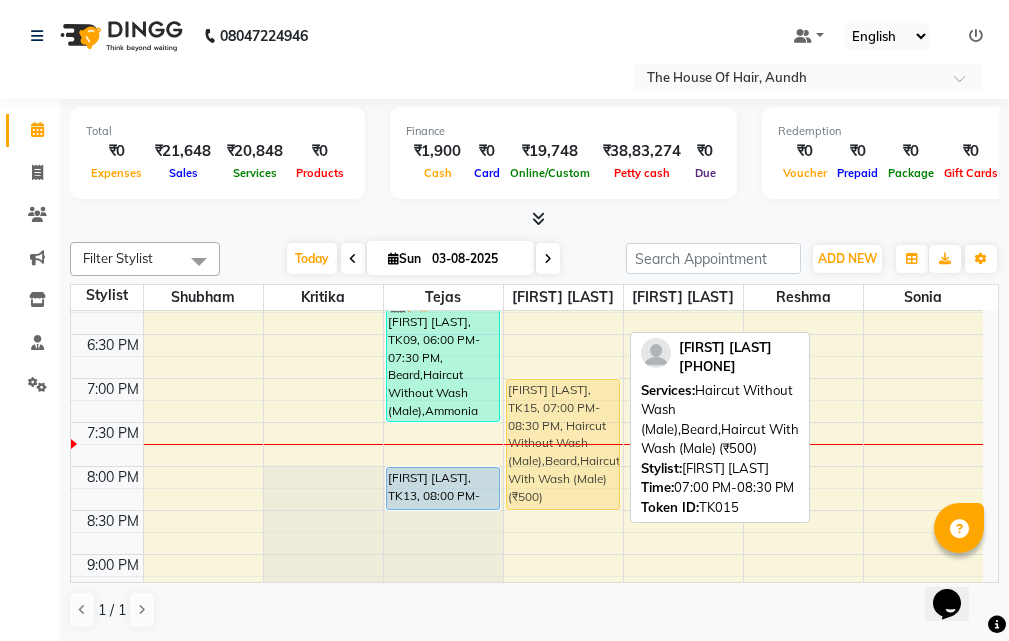 click on "[FIRST] [LAST], TK01, 11:15 AM-12:30 PM, Hair Spa (Schwarkopf) (Male),Haircut With Wash (Male) (₹500)     milind, TK12, 12:15 PM-12:45 PM, Haircut Without Wash (Male)     PRANALI VANKORE, TK14, 02:00 PM-04:01 PM, Ammonia Free Global Color (Female),Haircut With Wash (Female)     Saroj Kumar, TK07, 03:00 PM-03:30 PM, Haircut With Wash (Male) (₹500)     UTKARSH PATIL, TK10, 10:00 AM-11:00 AM, Haircut Without Wash (Male),Beard     [FIRST] [LAST], TK16, 04:45 PM-05:45 PM, Haircut Without Wash (Male),Beard    [FIRST] [LAST], TK15, 07:00 PM-08:30 PM, Haircut Without Wash (Male),Beard,Haircut With Wash (Male) (₹500)    [FIRST] [LAST], TK15, 07:00 PM-08:30 PM, Haircut Without Wash (Male),Beard,Haircut With Wash (Male) (₹500)" at bounding box center (563, 26) 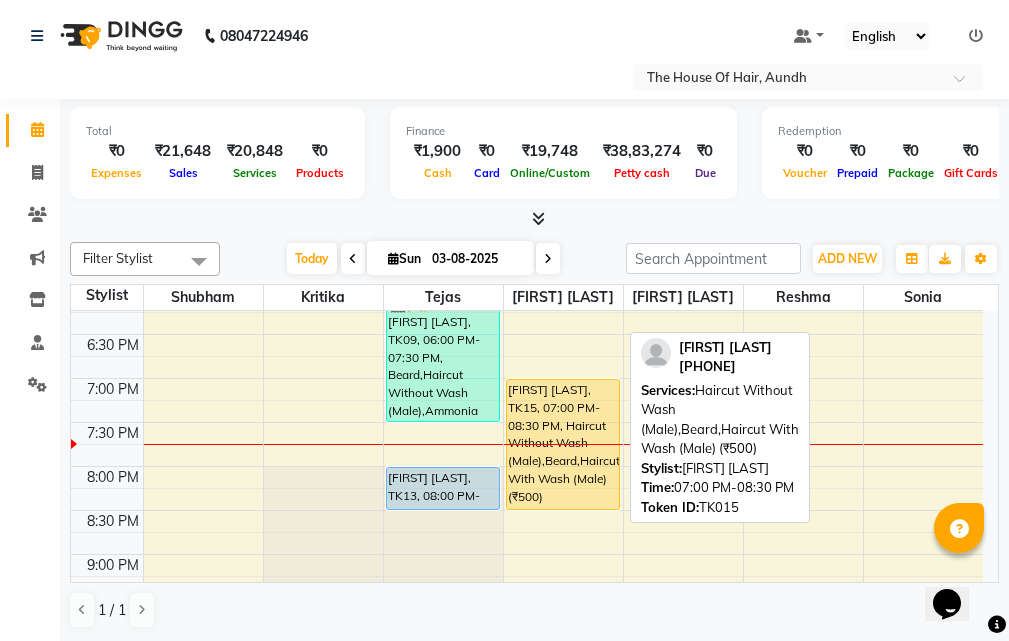 click at bounding box center [563, 509] 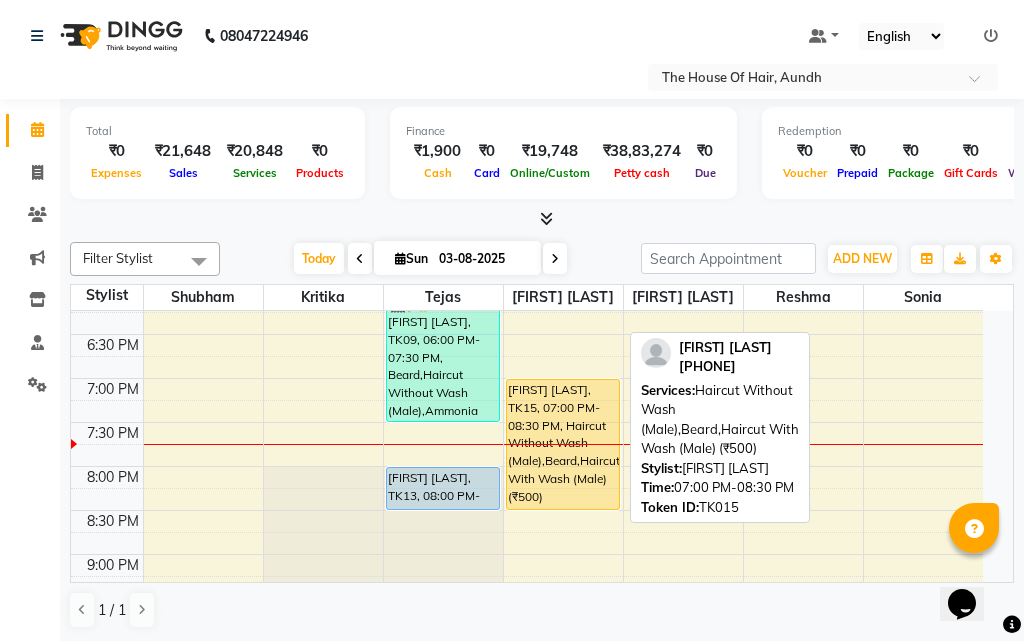 select on "1" 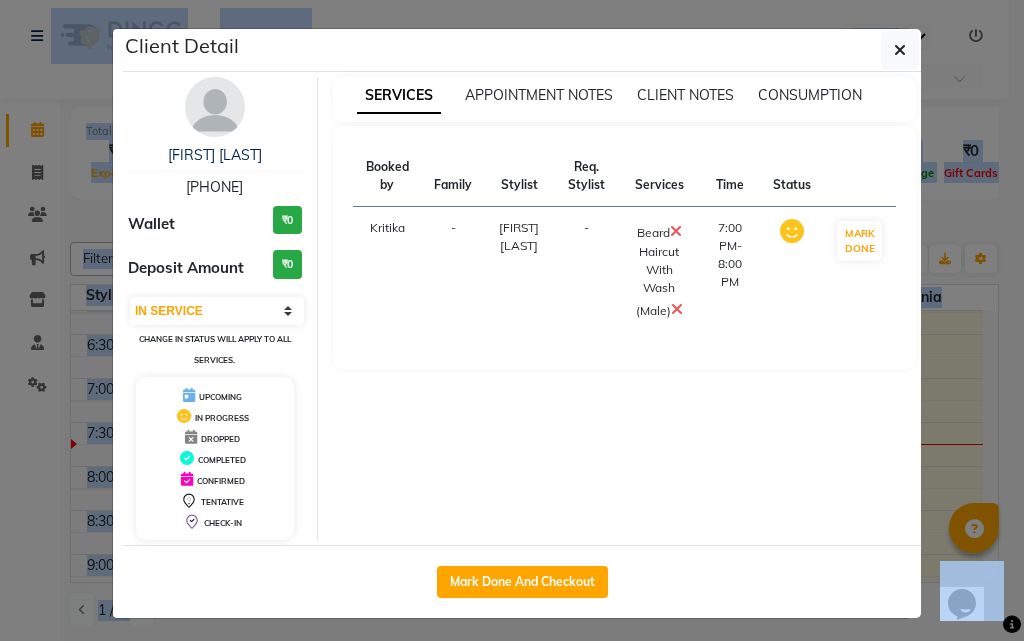 click on "Client Detail  [FIRST] [LAST]   [PHONE] Wallet ₹0 Deposit Amount  ₹0  Select IN SERVICE CONFIRMED TENTATIVE CHECK IN MARK DONE DROPPED UPCOMING Change in status will apply to all services. UPCOMING IN PROGRESS DROPPED COMPLETED CONFIRMED TENTATIVE CHECK-IN SERVICES APPOINTMENT NOTES CLIENT NOTES CONSUMPTION Booked by Family Stylist Req. Stylist Services Time Status  Kritika   - [FIRST] [LAST] -  Beard   Haircut With Wash (Male)   7:00 PM-8:00 PM   MARK DONE   Mark Done And Checkout" 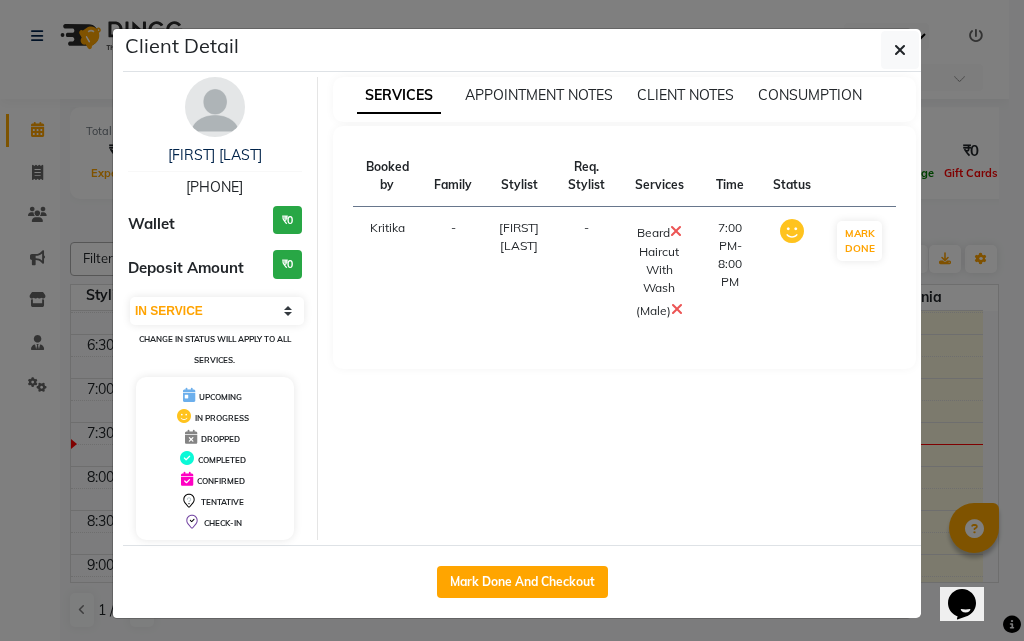 click on "Client Detail  [FIRST] [LAST]   [PHONE] Wallet ₹0 Deposit Amount  ₹0  Select IN SERVICE CONFIRMED TENTATIVE CHECK IN MARK DONE DROPPED UPCOMING Change in status will apply to all services. UPCOMING IN PROGRESS DROPPED COMPLETED CONFIRMED TENTATIVE CHECK-IN SERVICES APPOINTMENT NOTES CLIENT NOTES CONSUMPTION Booked by Family Stylist Req. Stylist Services Time Status  Kritika   - [FIRST] [LAST] -  Beard   Haircut With Wash (Male)   7:00 PM-8:00 PM   MARK DONE   Mark Done And Checkout" 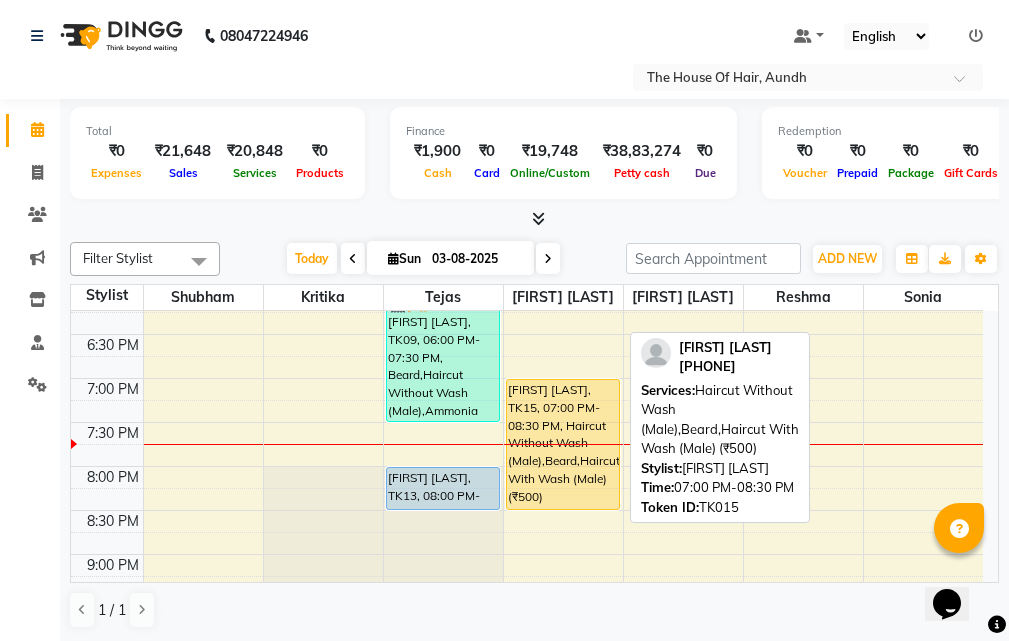 click at bounding box center (563, 509) 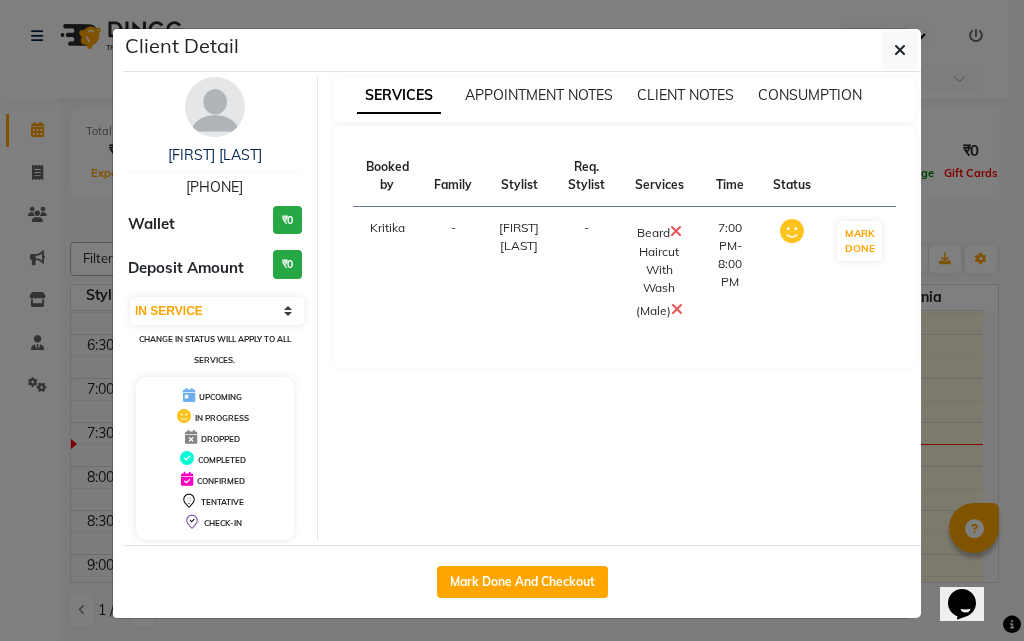 click on "SERVICES APPOINTMENT NOTES CLIENT NOTES CONSUMPTION Booked by Family Stylist Req. Stylist Services Time Status  Kritika   - [FIRST] [LAST] -  Beard   Haircut With Wash (Male)   7:00 PM-8:00 PM   MARK DONE" at bounding box center (625, 308) 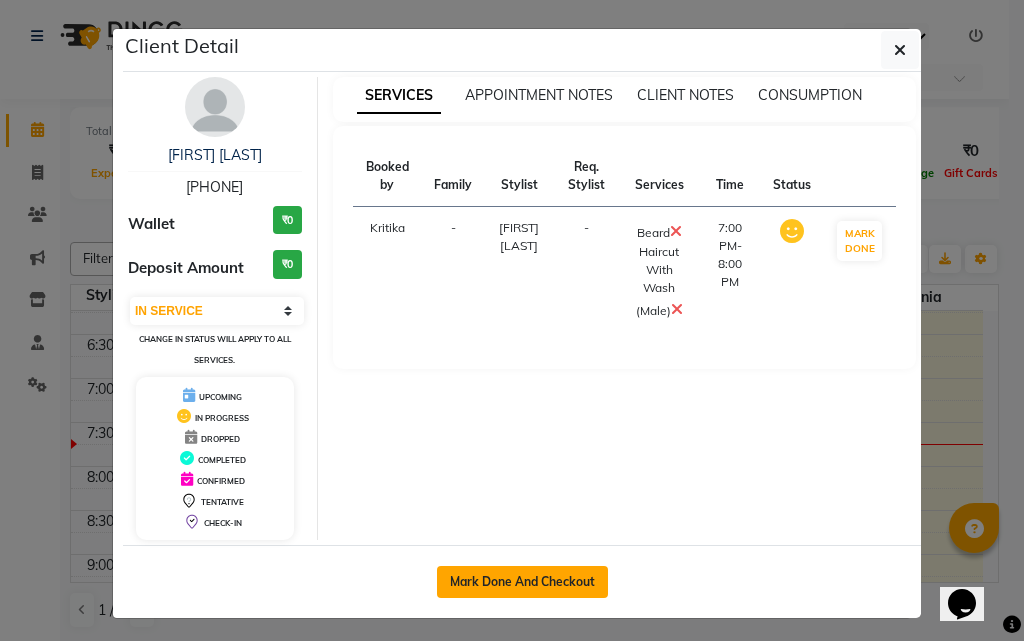click on "Mark Done And Checkout" 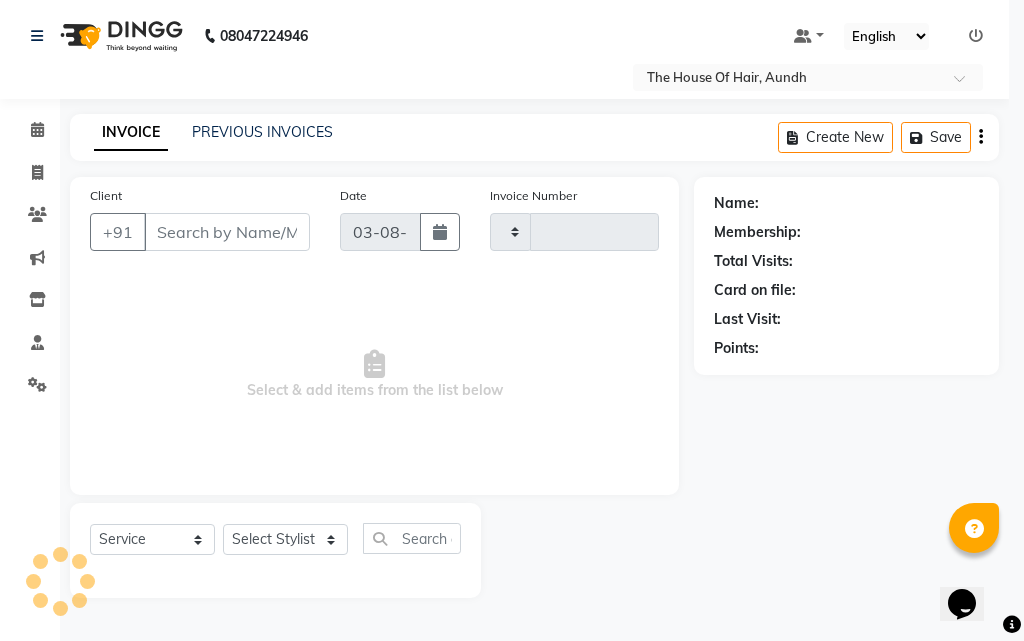 type on "1406" 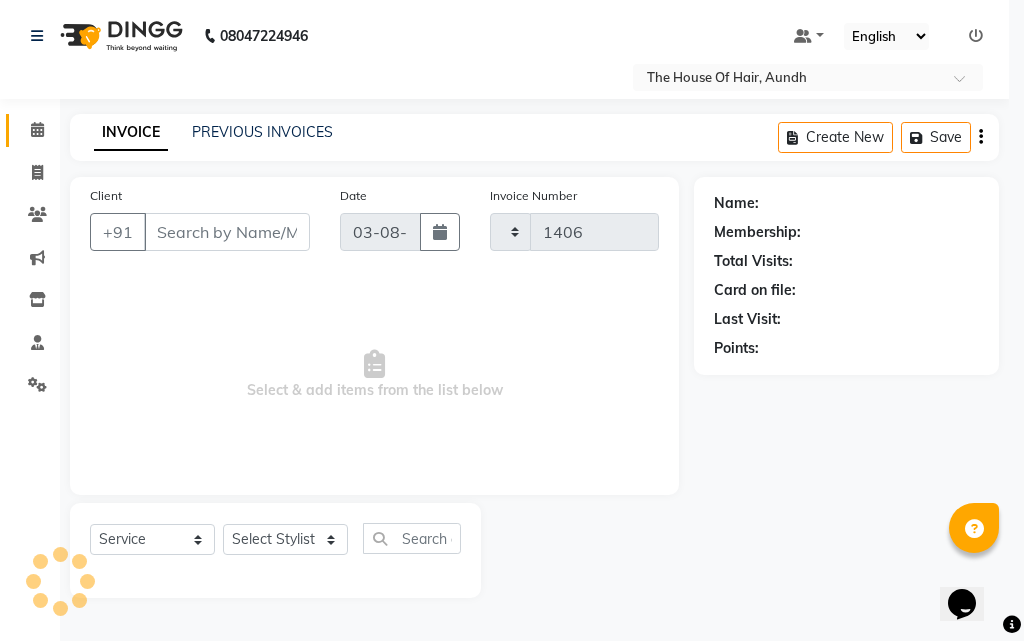 select on "26" 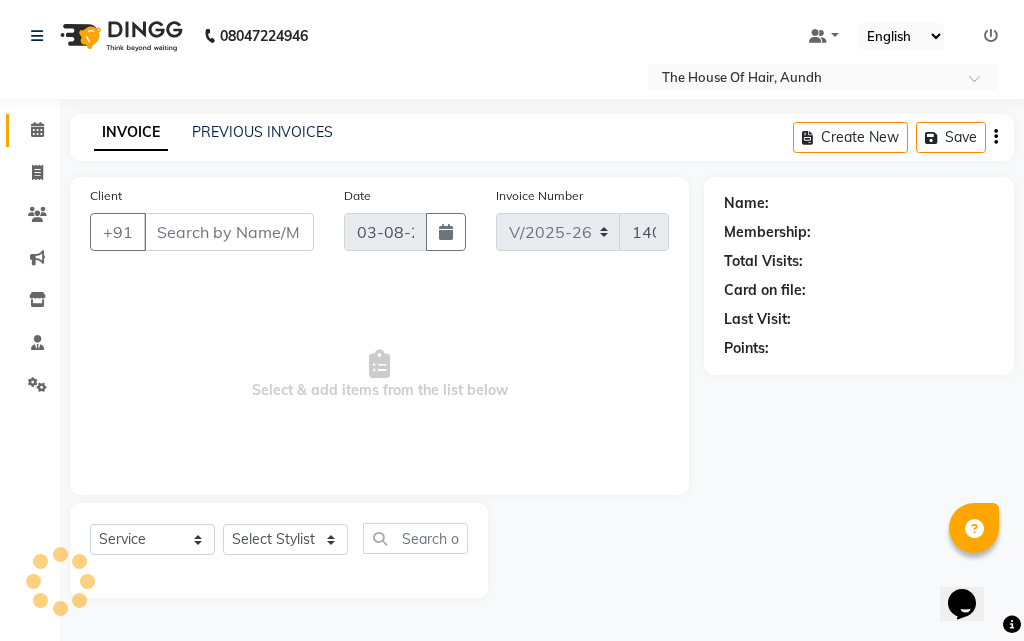 type on "[PHONE]" 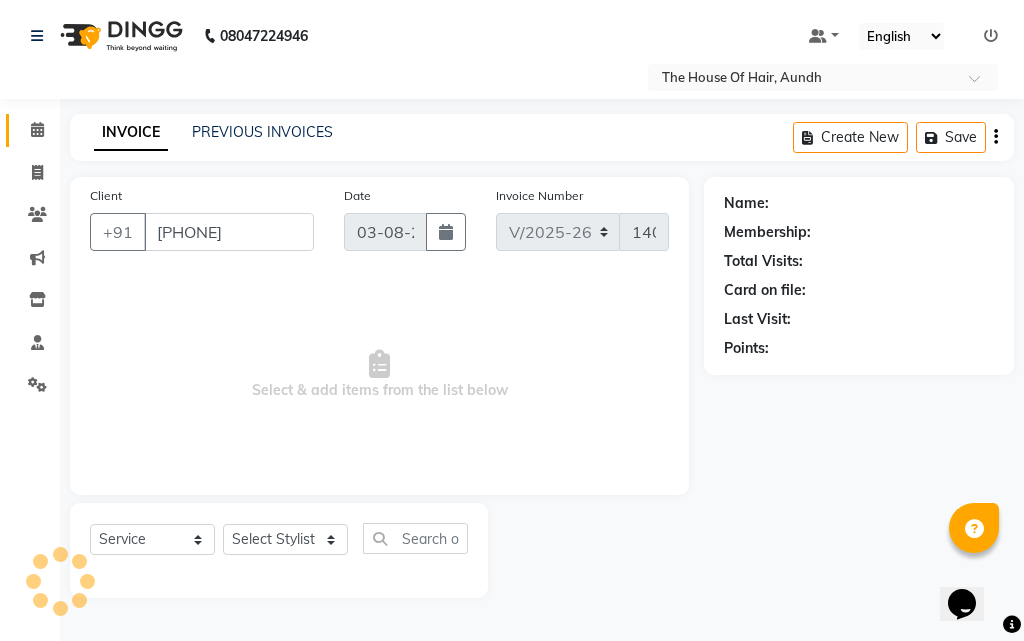 select on "32779" 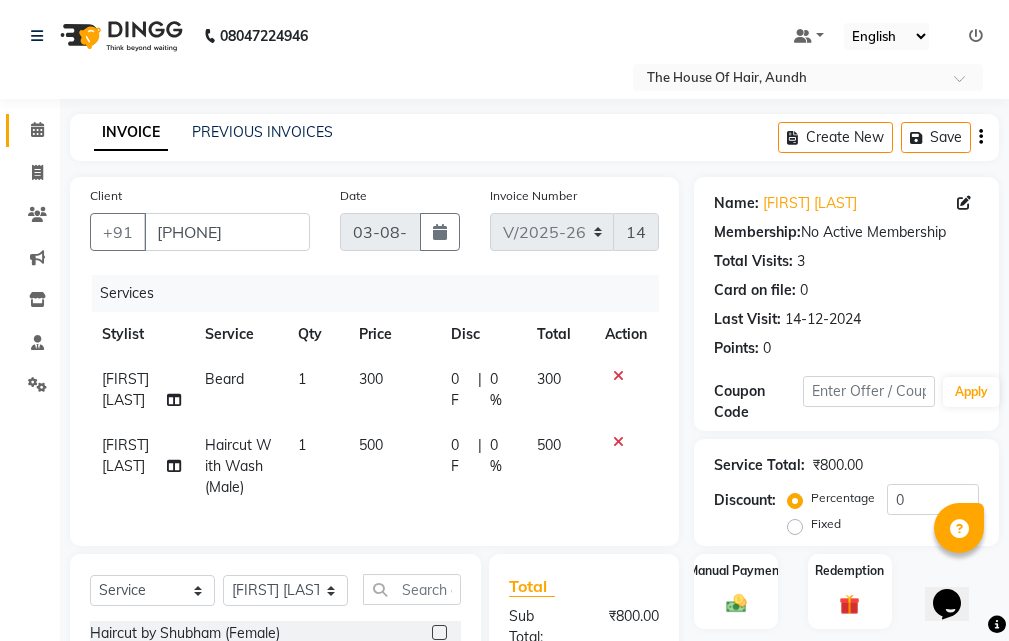 scroll, scrollTop: 200, scrollLeft: 0, axis: vertical 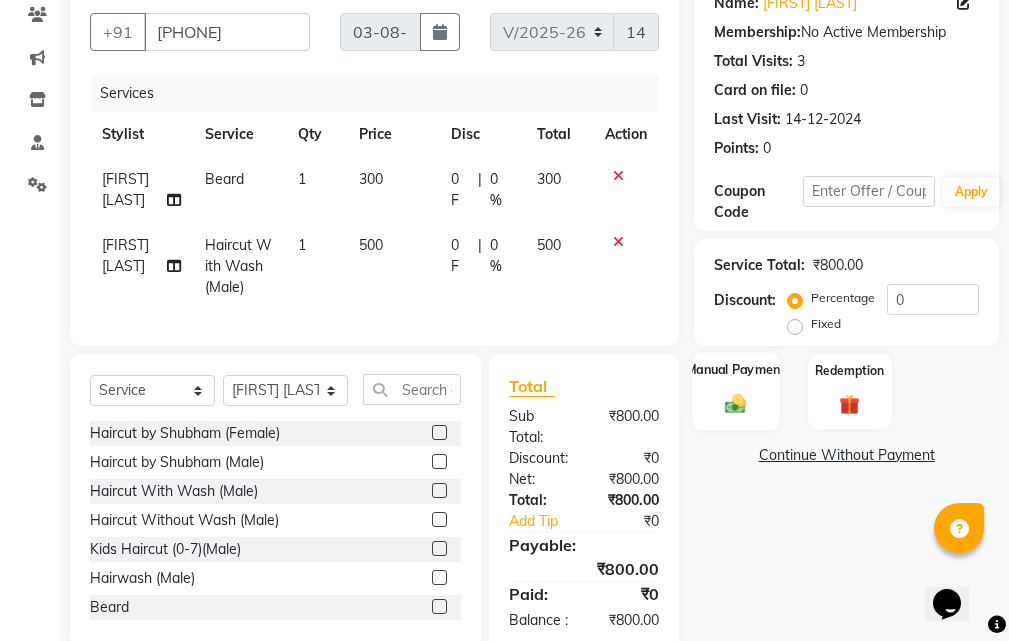 click 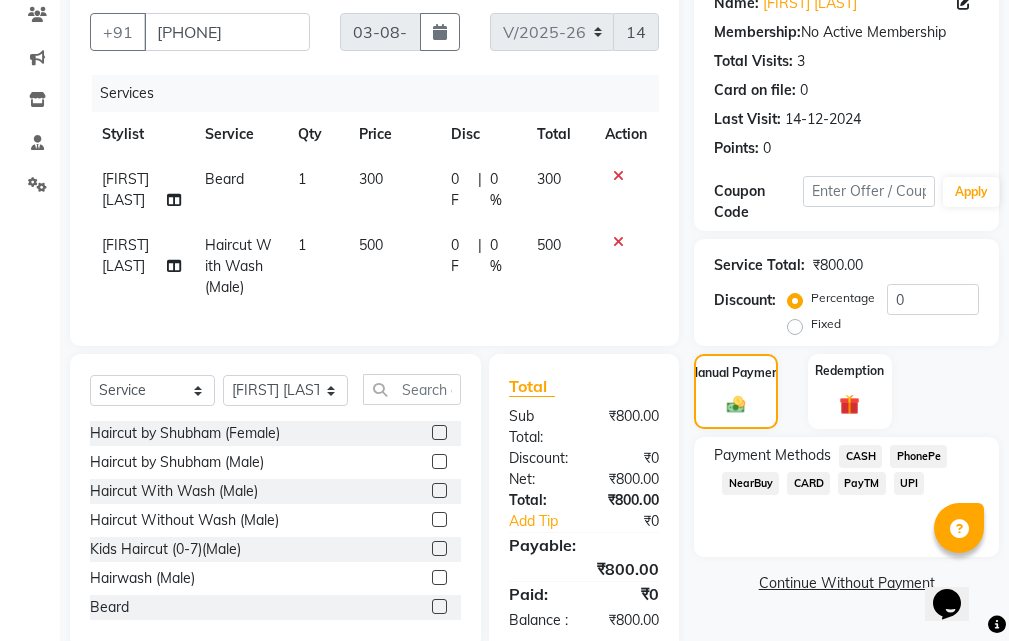 click on "UPI" 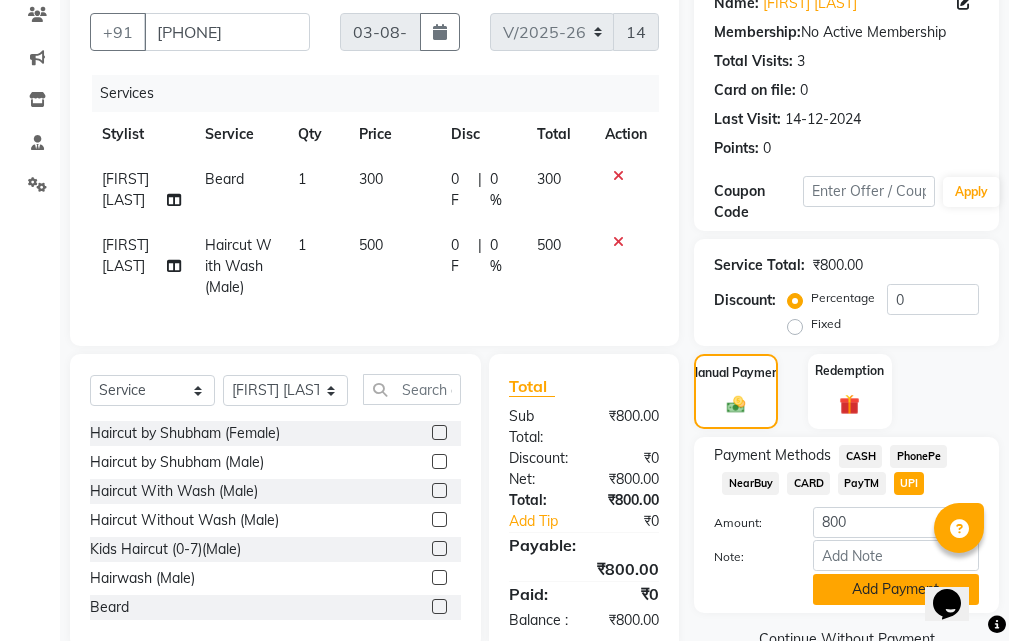 click on "Add Payment" 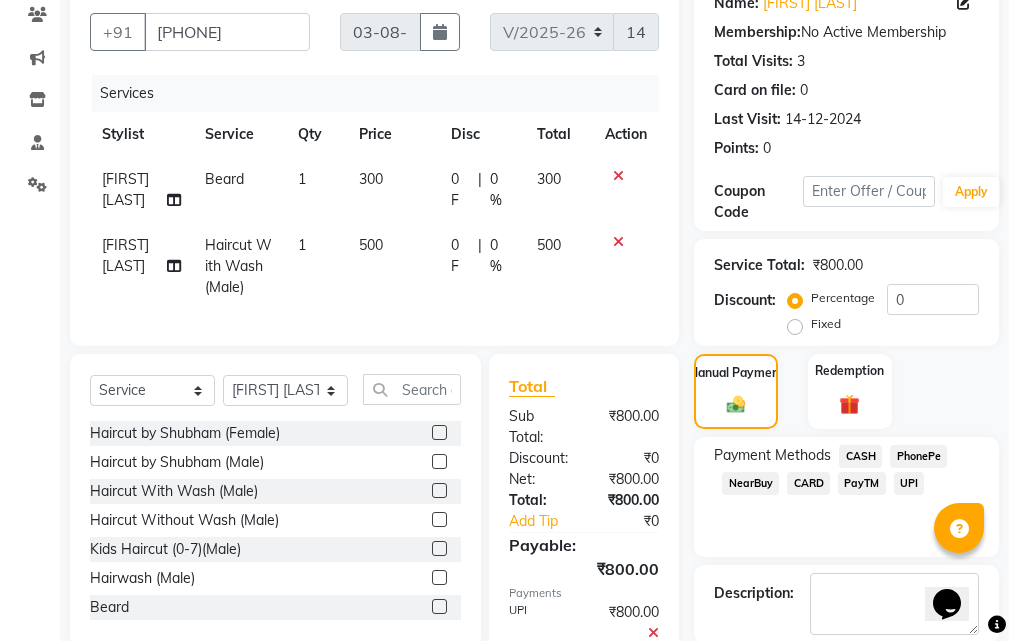 click on "UPI" 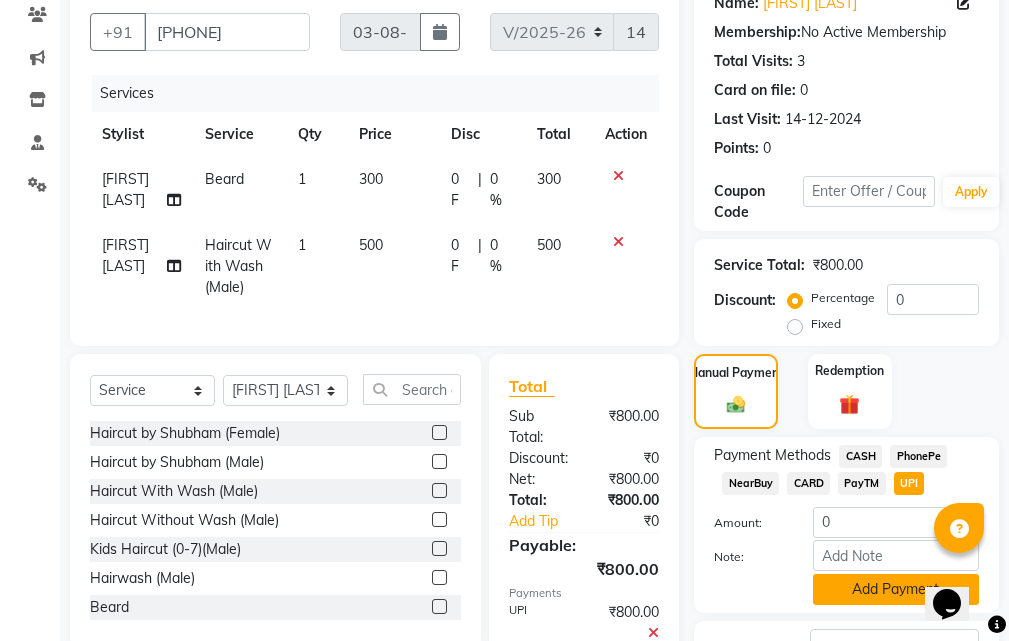 scroll, scrollTop: 356, scrollLeft: 0, axis: vertical 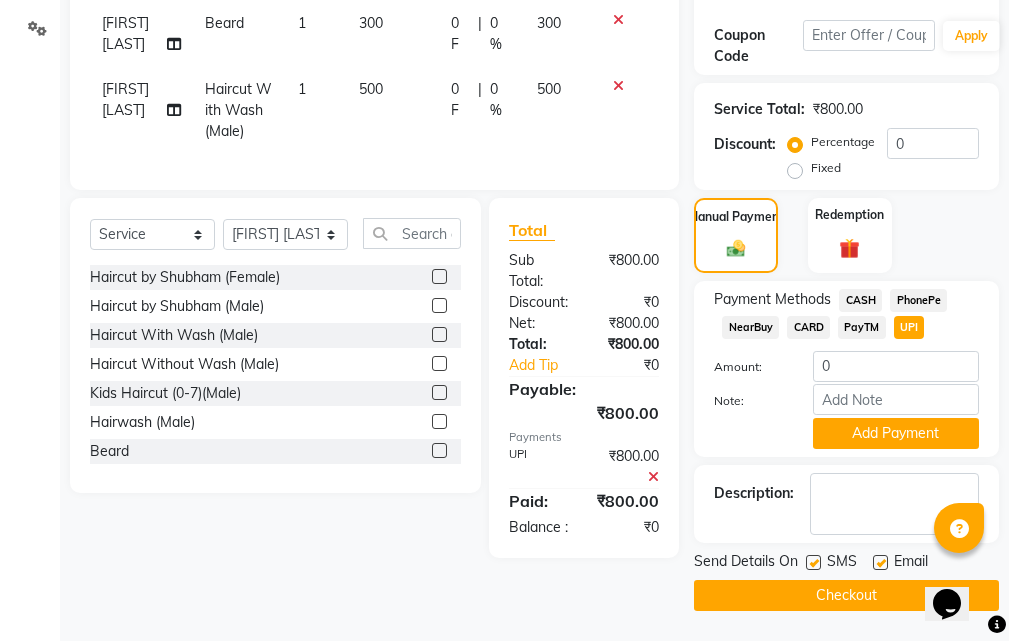 click 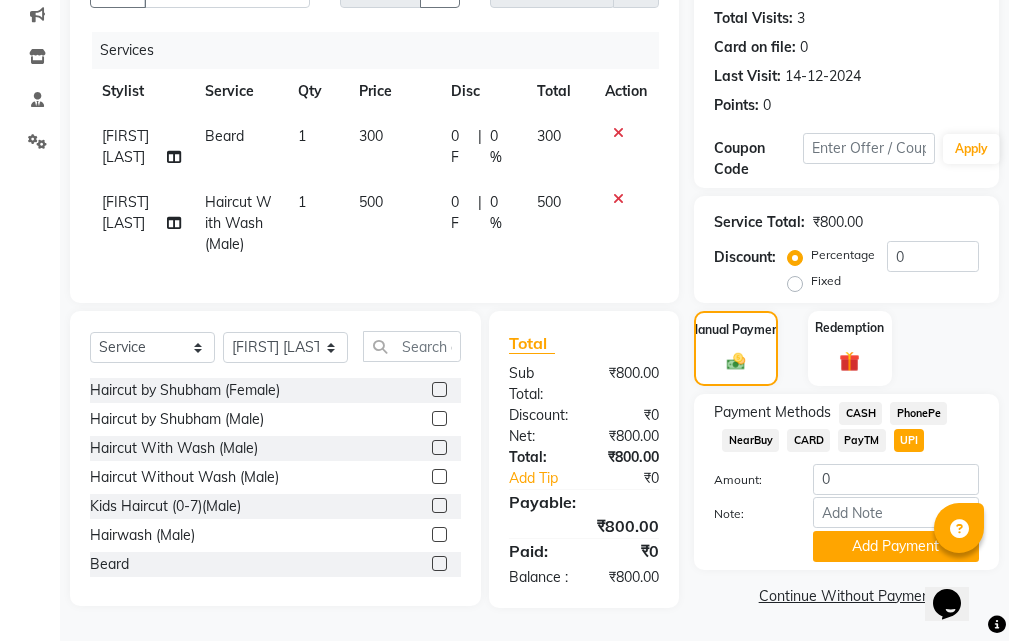 click on "CASH" 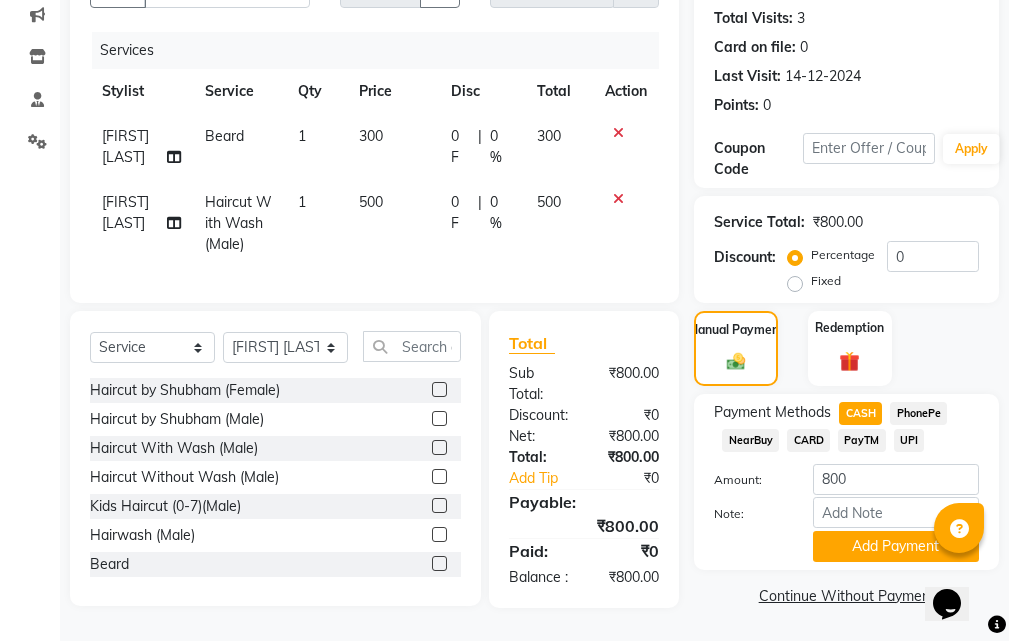 click on "UPI" 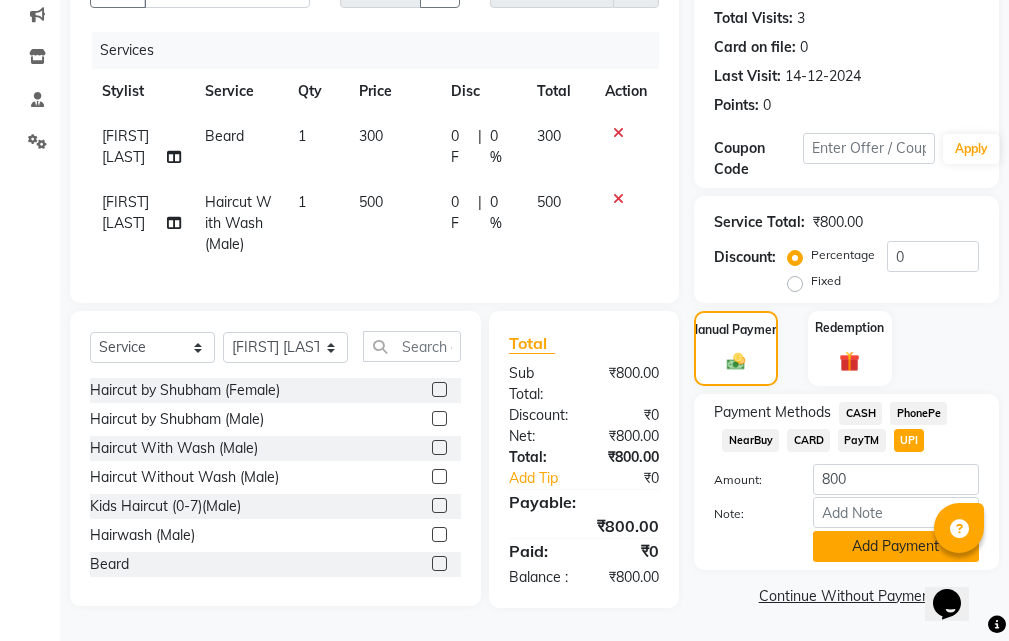 click on "Add Payment" 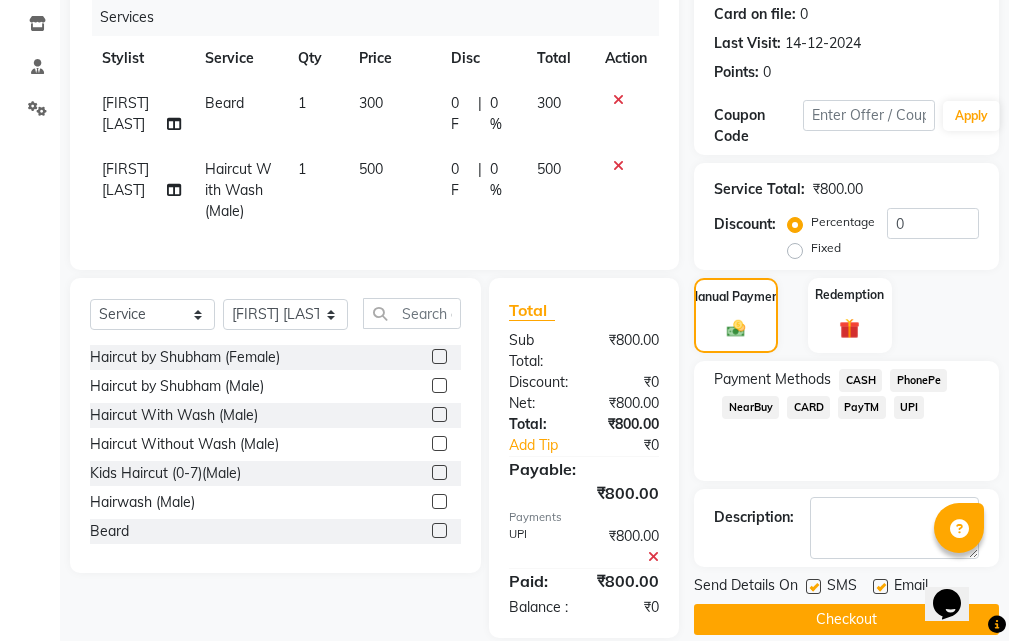 scroll, scrollTop: 339, scrollLeft: 0, axis: vertical 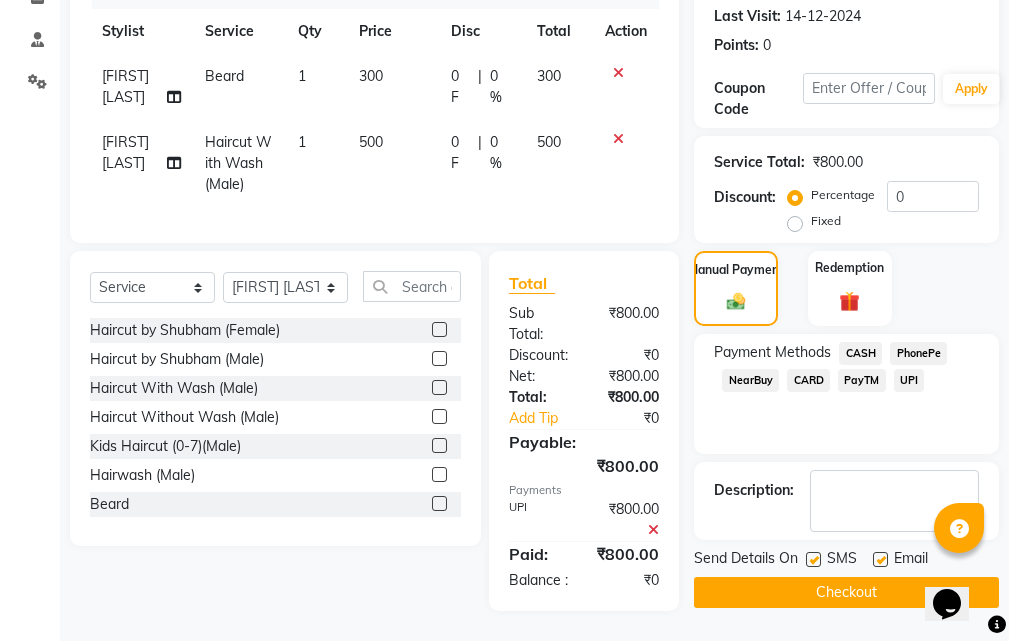 click on "Checkout" 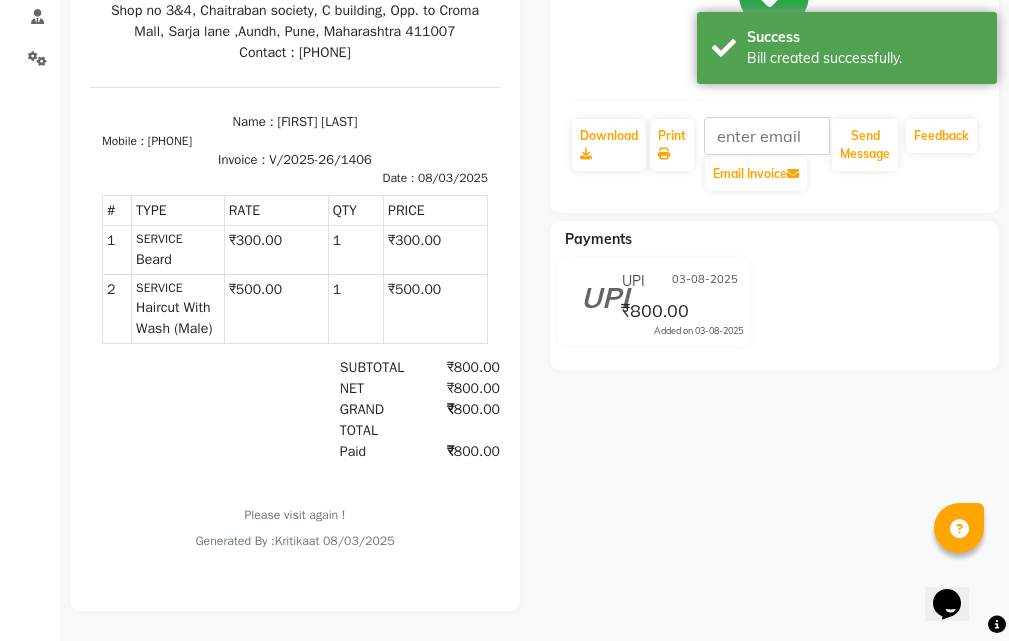 scroll, scrollTop: 0, scrollLeft: 0, axis: both 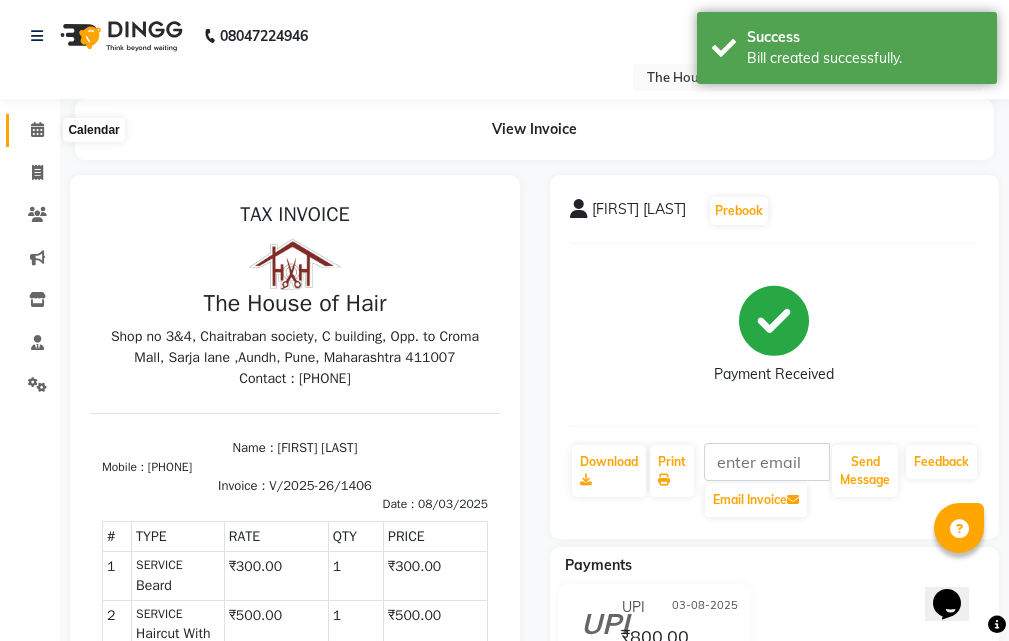 click 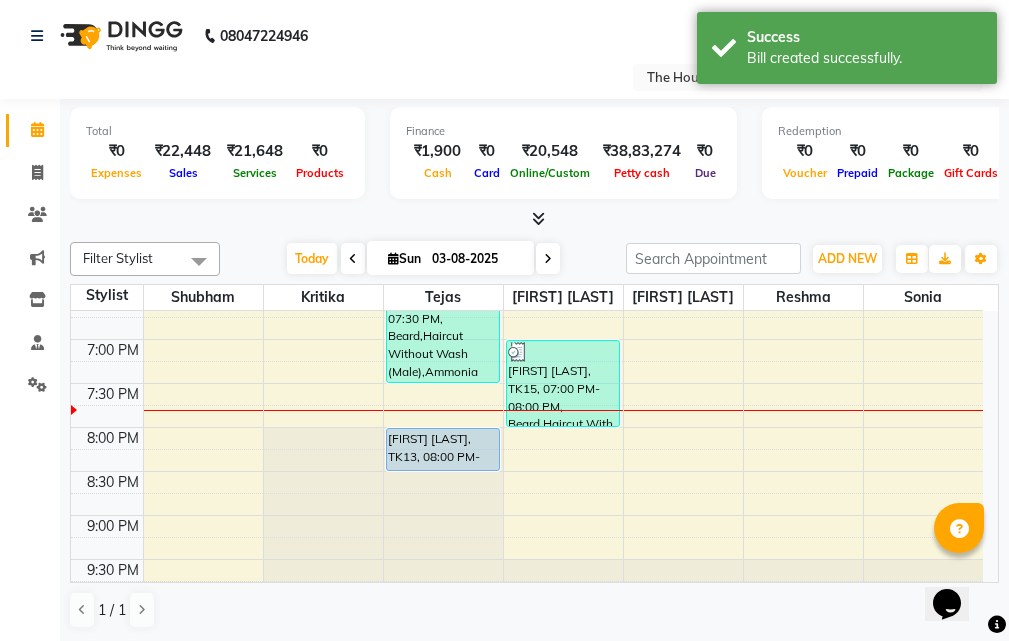 scroll, scrollTop: 960, scrollLeft: 0, axis: vertical 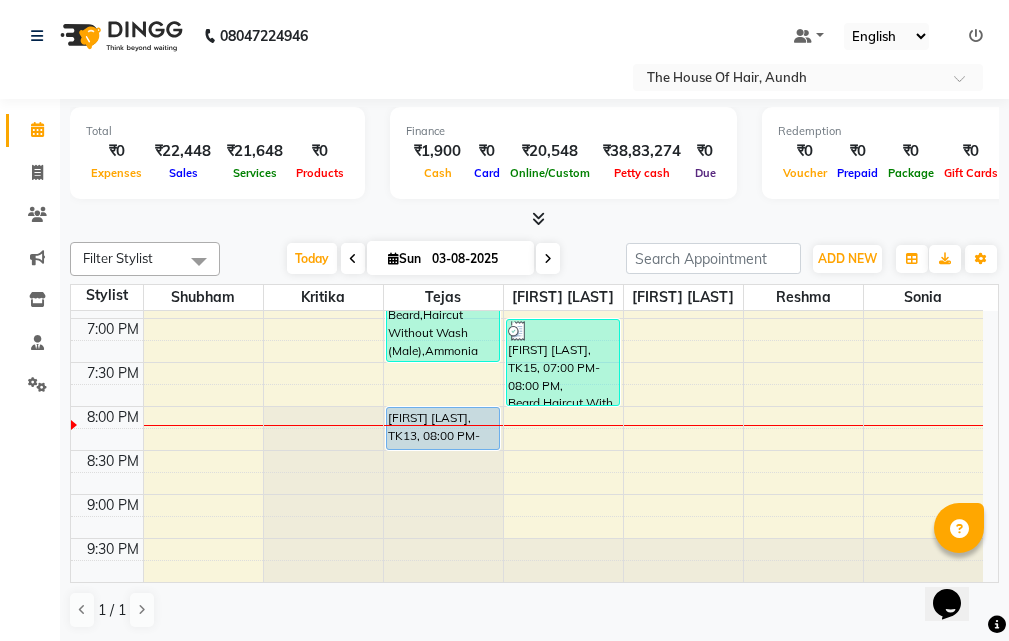 click at bounding box center [548, 259] 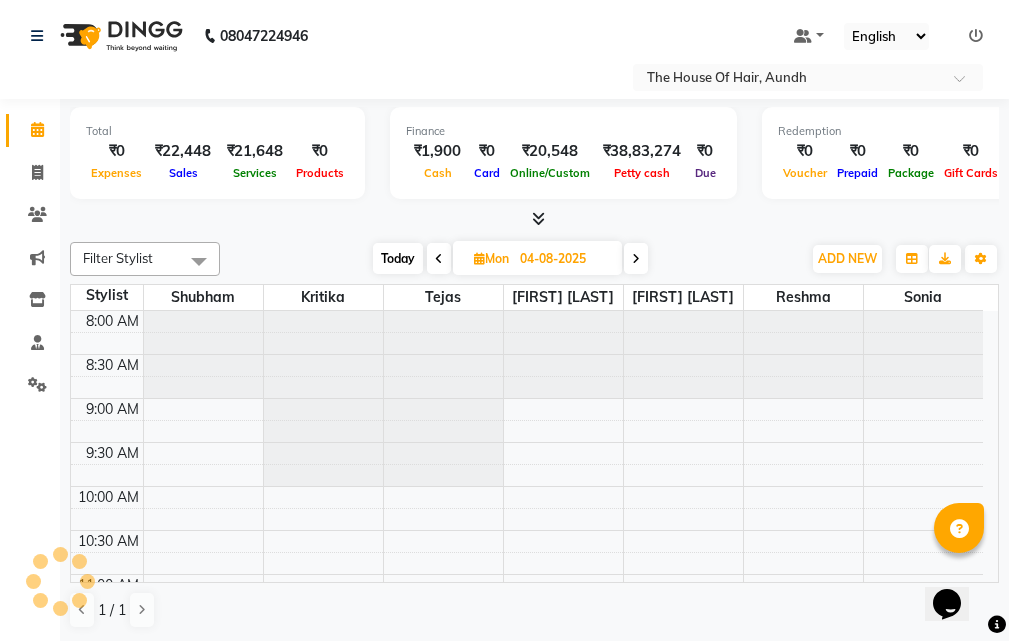 scroll, scrollTop: 960, scrollLeft: 0, axis: vertical 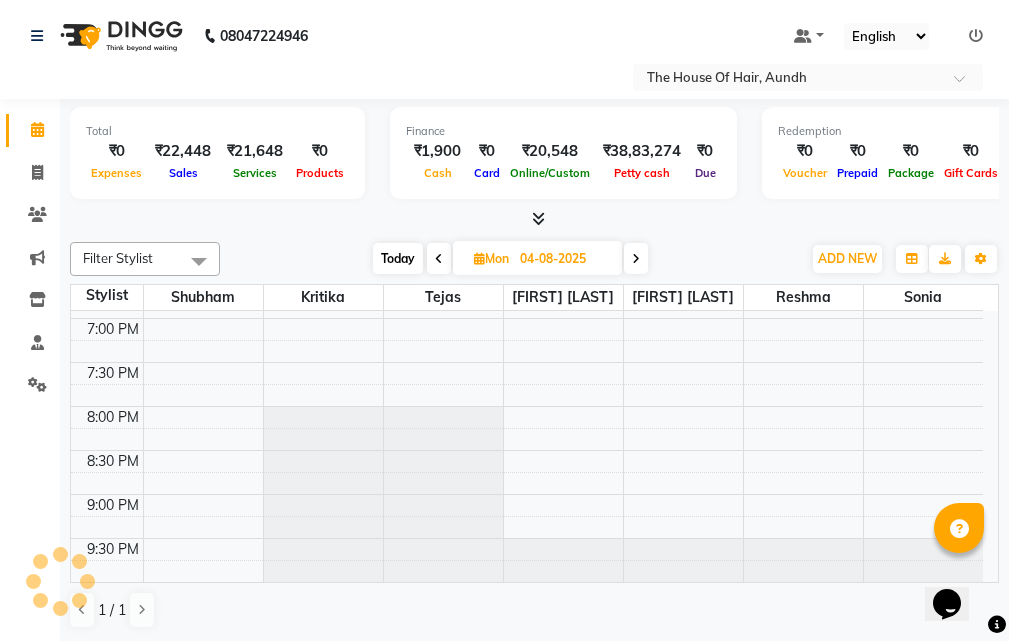 click at bounding box center [636, 258] 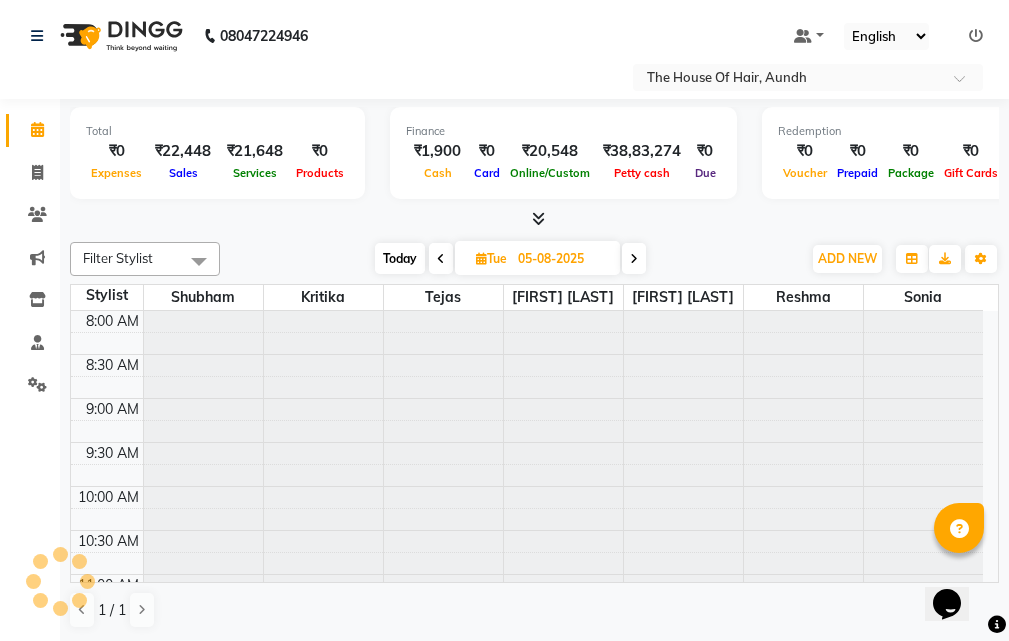 scroll, scrollTop: 960, scrollLeft: 0, axis: vertical 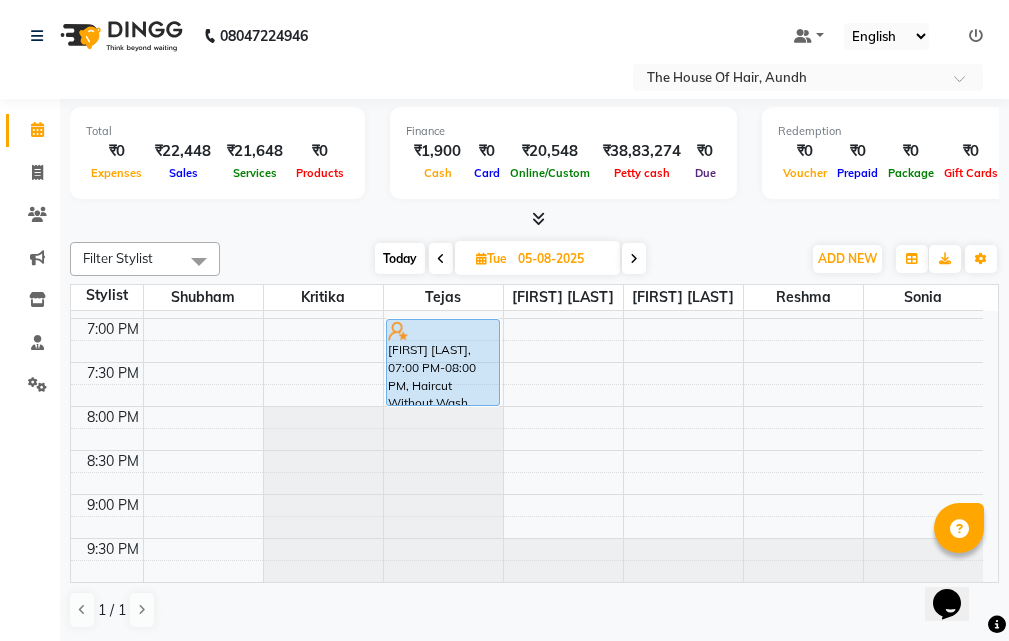 click at bounding box center (634, 259) 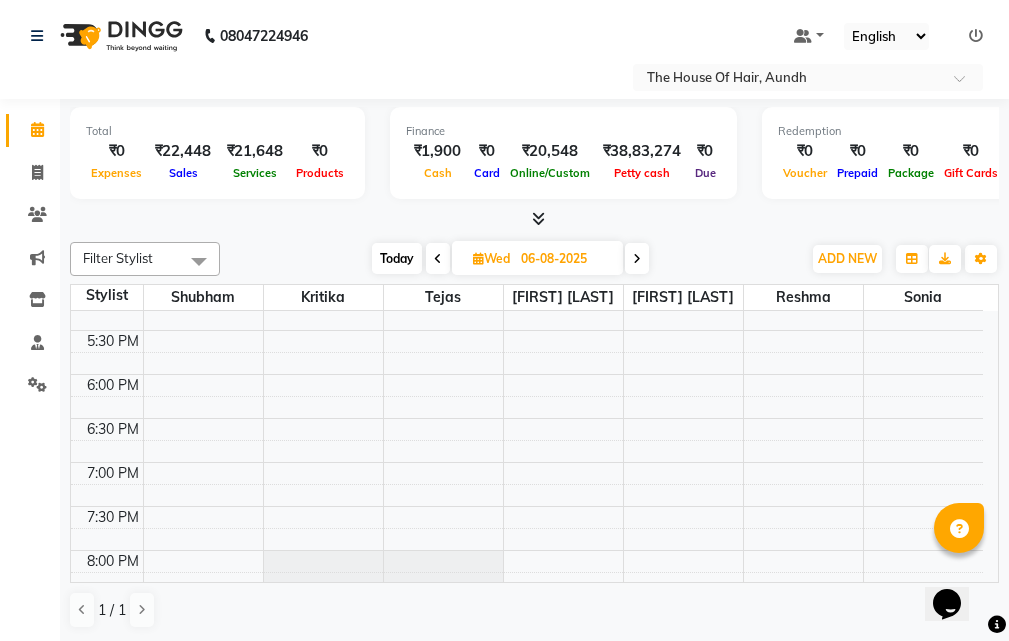 scroll, scrollTop: 860, scrollLeft: 0, axis: vertical 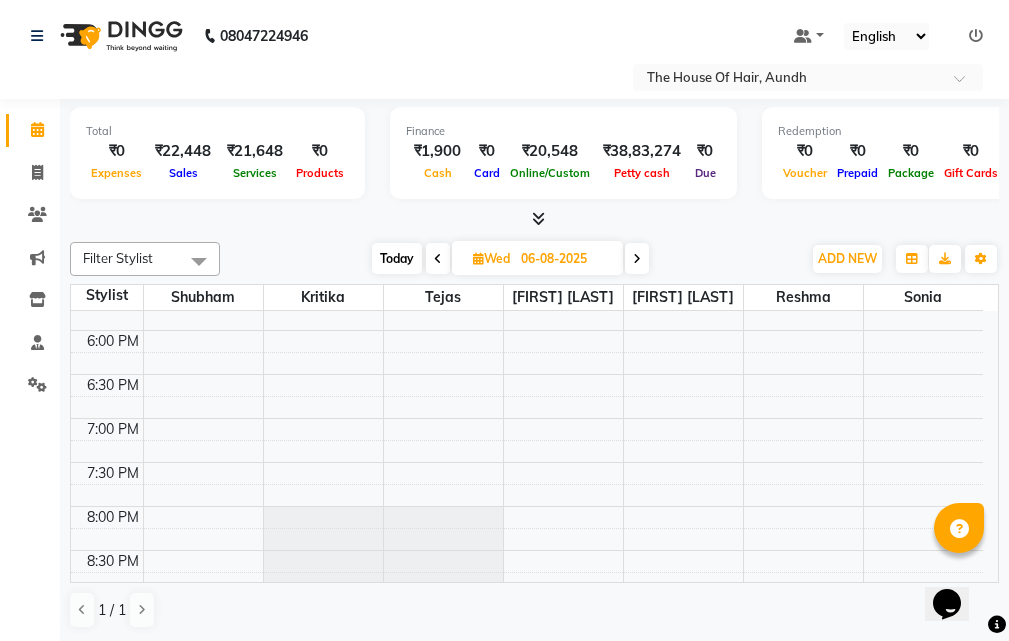 click on "Today" at bounding box center (397, 258) 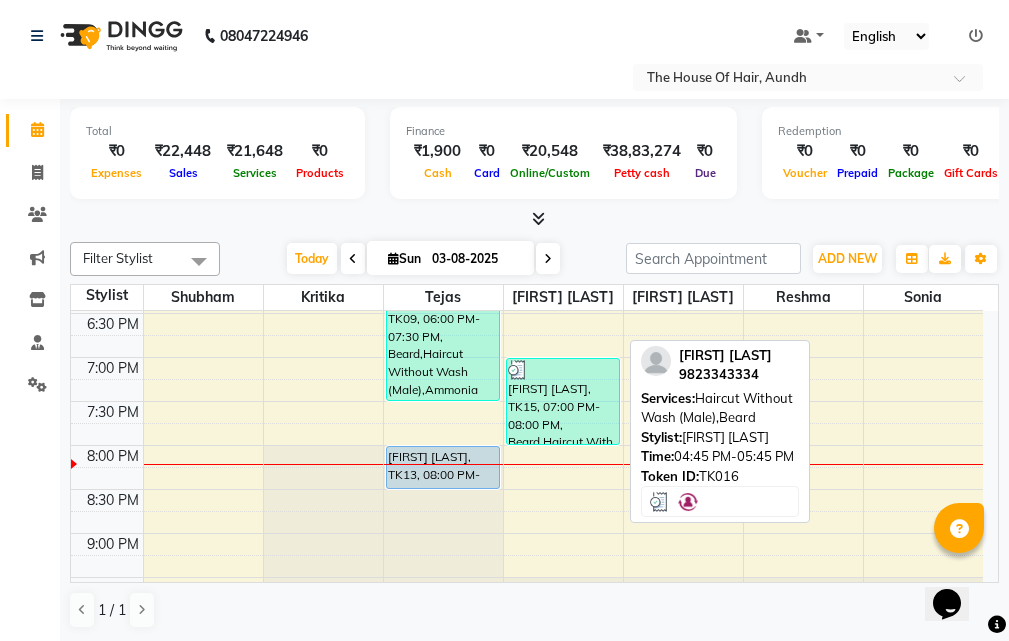 scroll, scrollTop: 960, scrollLeft: 0, axis: vertical 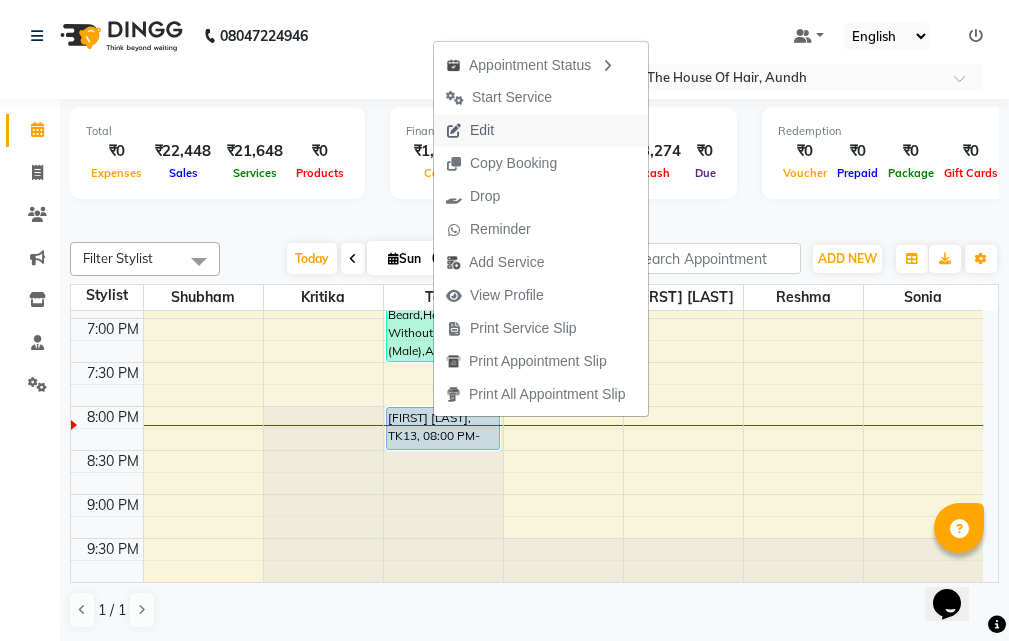 click on "Edit" at bounding box center [541, 130] 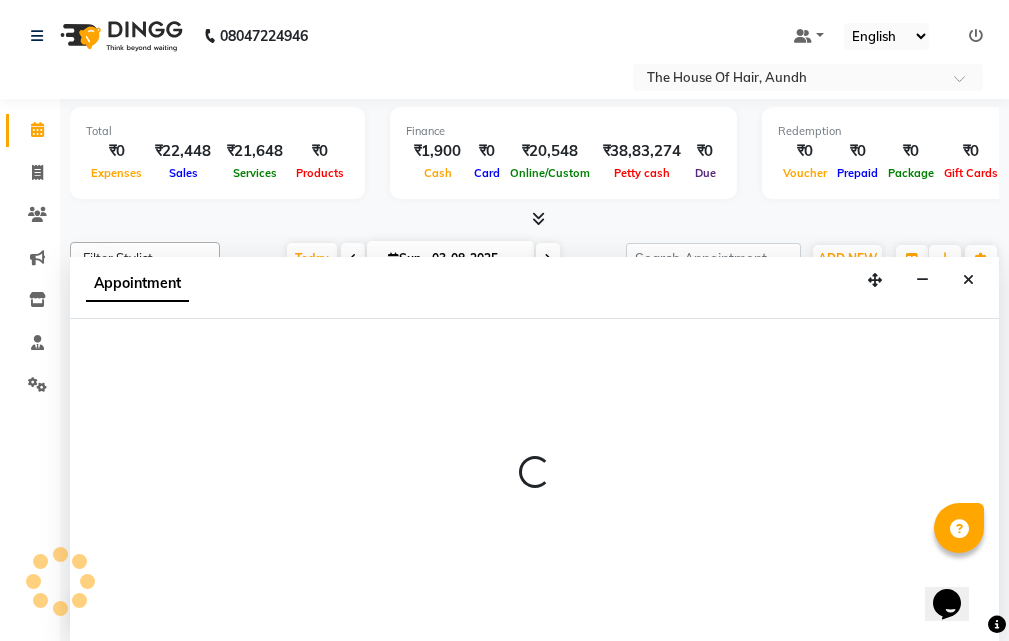 select on "tentative" 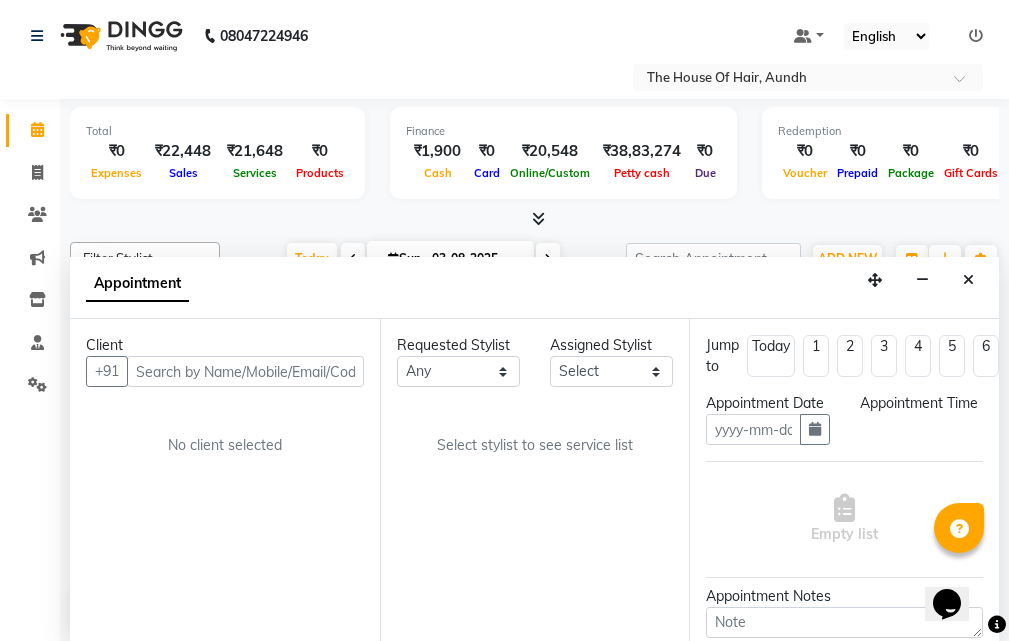 type on "03-08-2025" 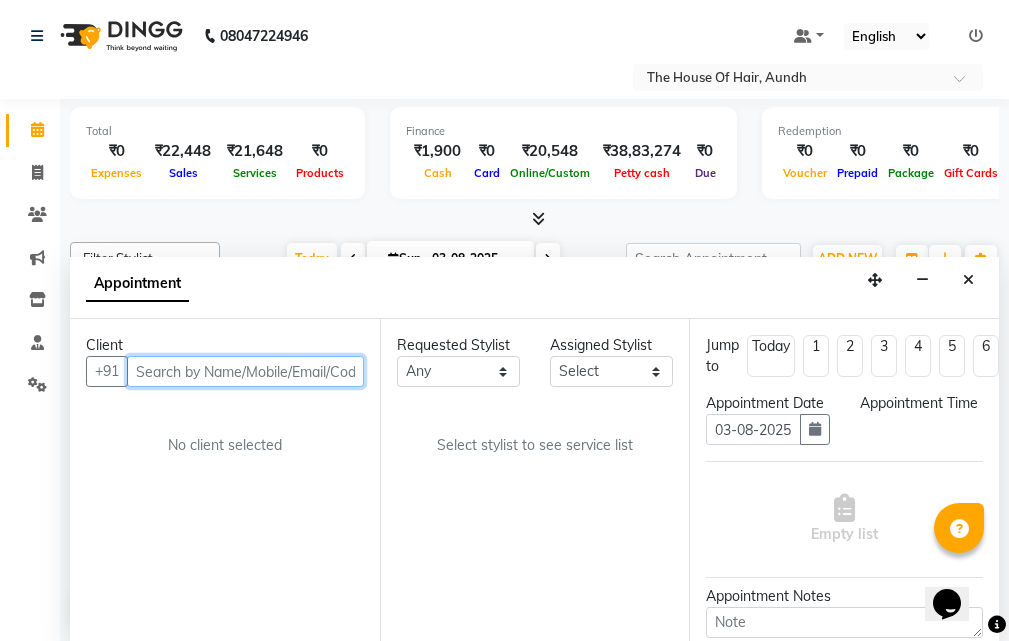 scroll, scrollTop: 0, scrollLeft: 0, axis: both 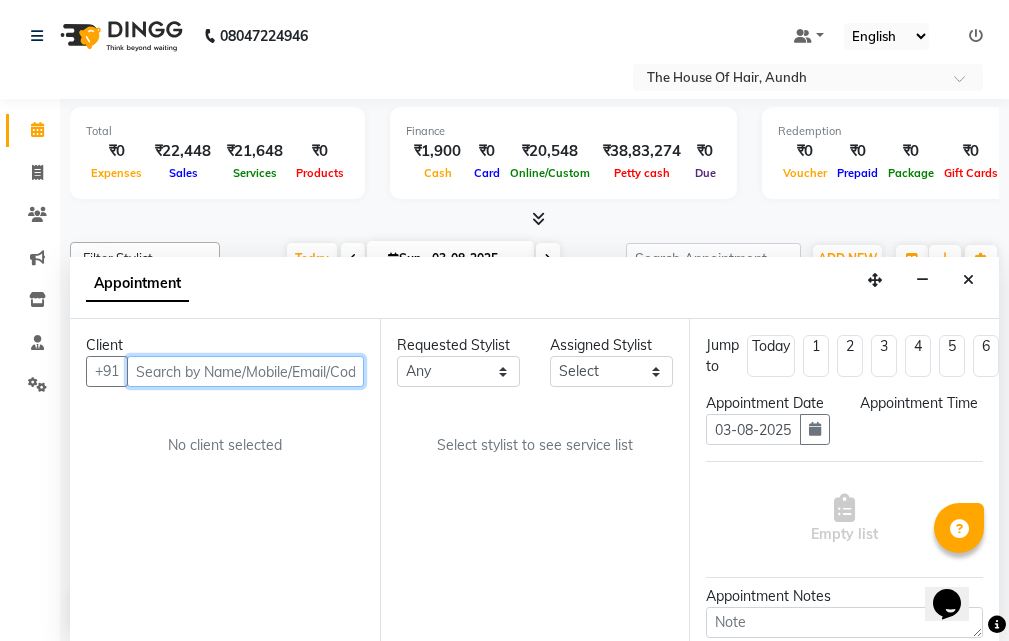 select on "upcoming" 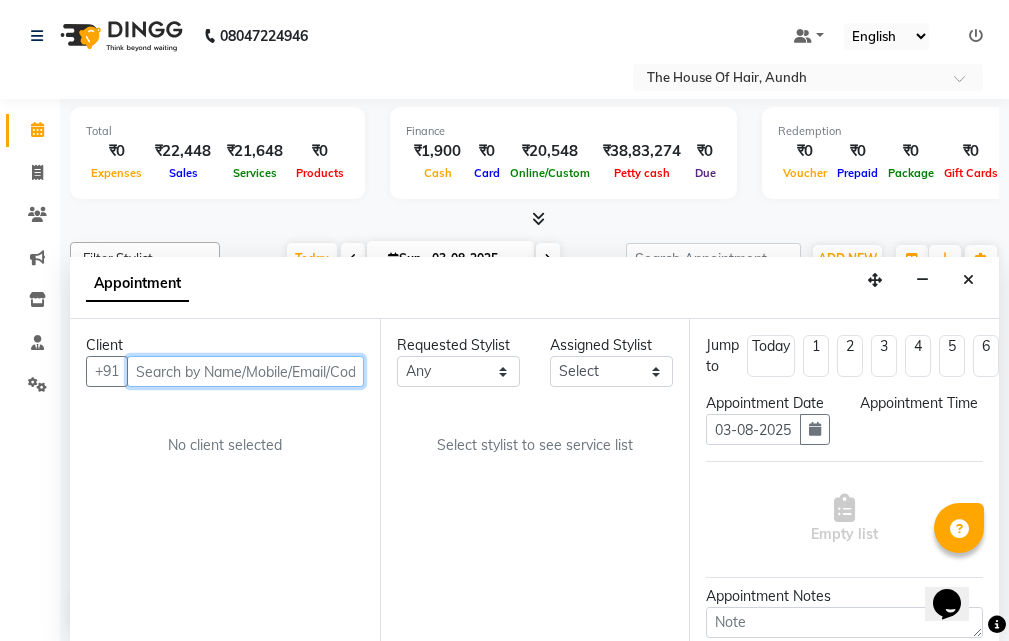 select on "1200" 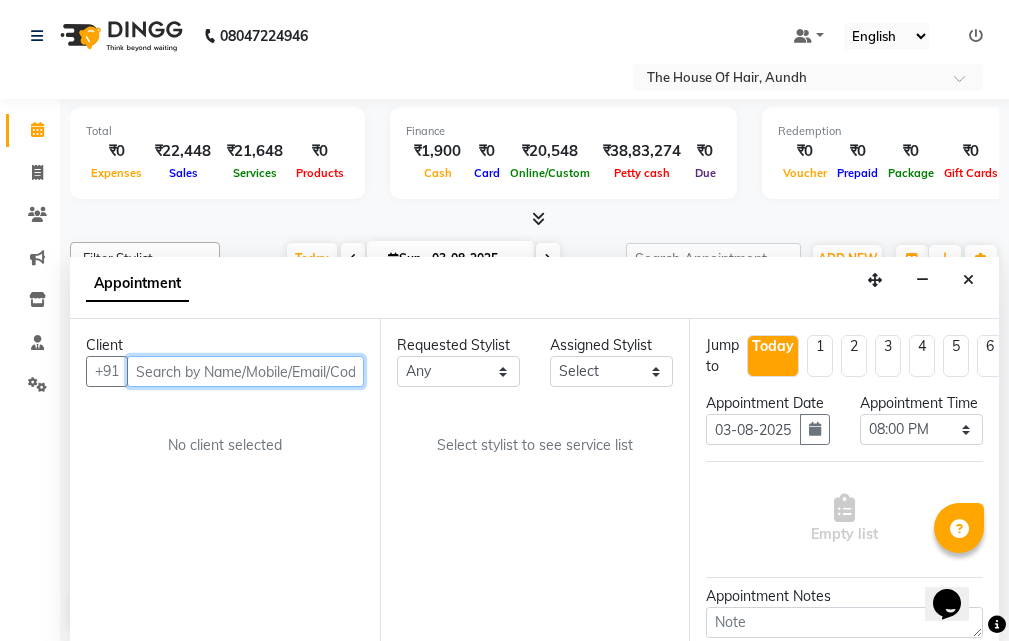 select on "6864" 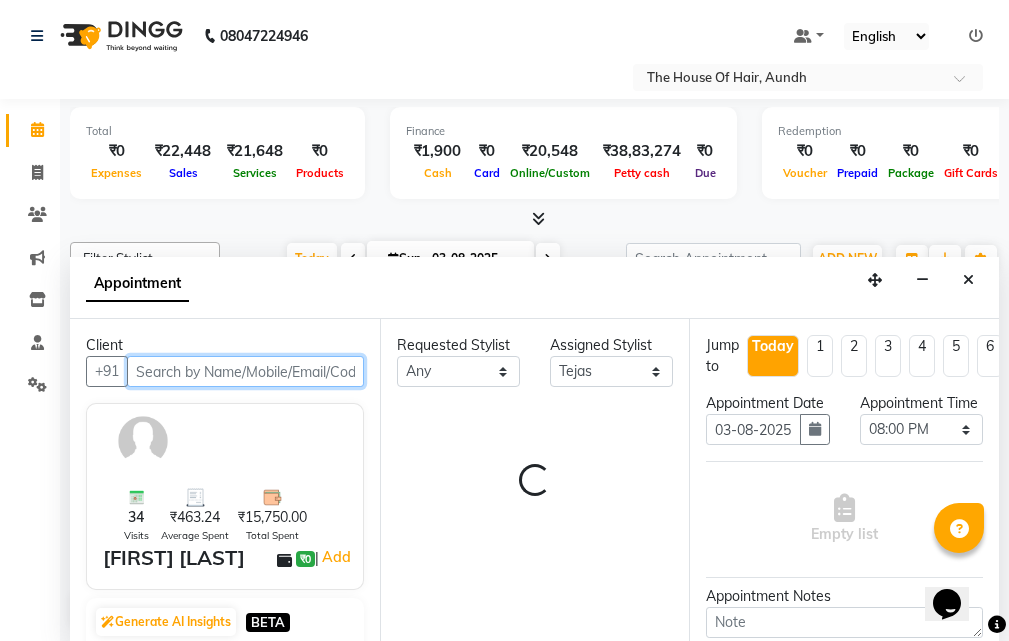 scroll, scrollTop: 960, scrollLeft: 0, axis: vertical 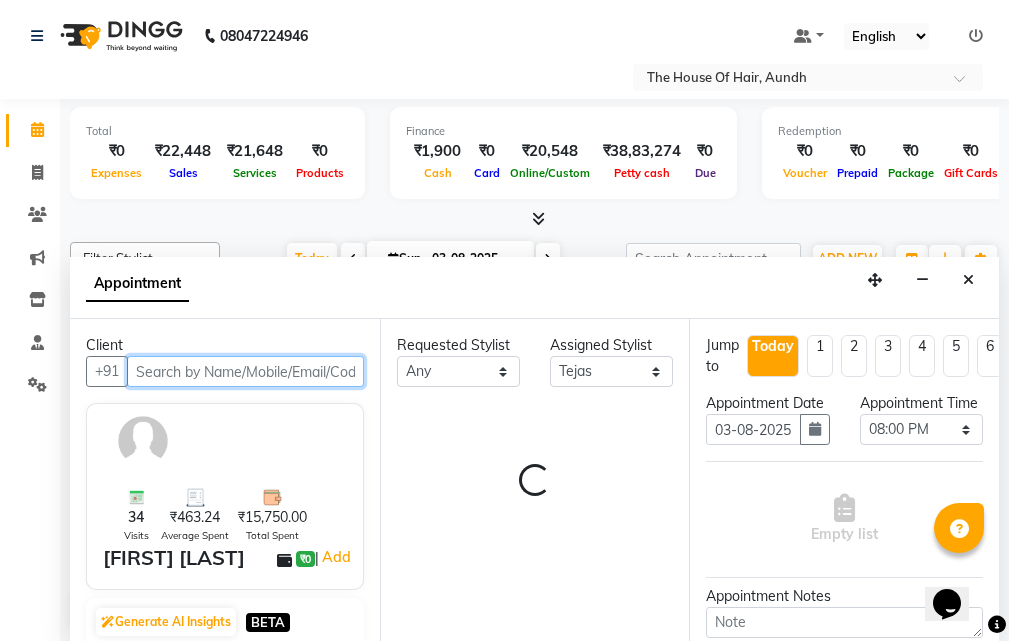 select on "284" 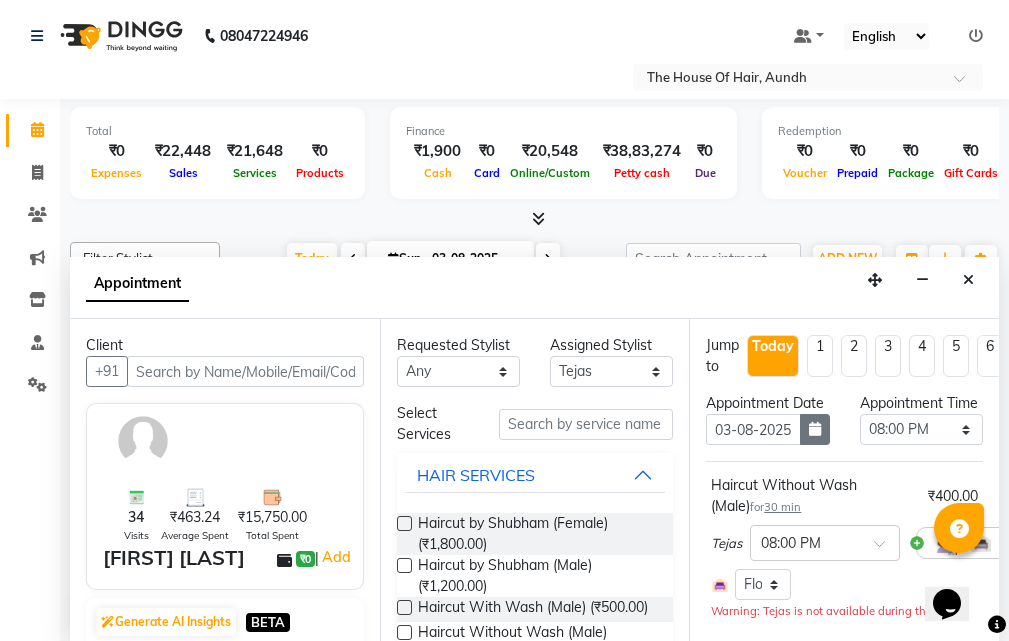 click at bounding box center [815, 429] 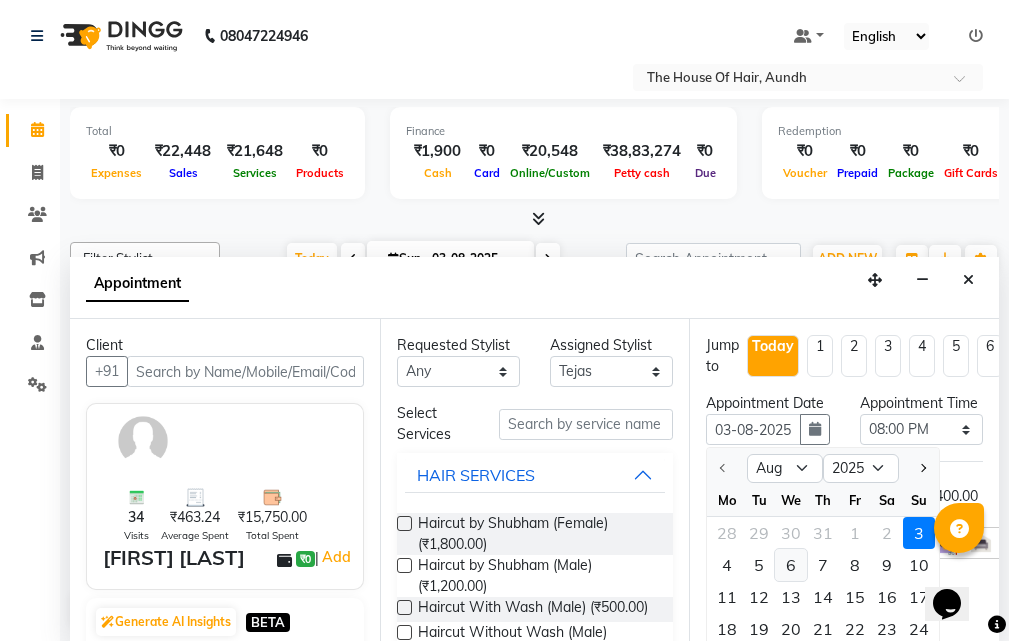 click on "6" at bounding box center [791, 565] 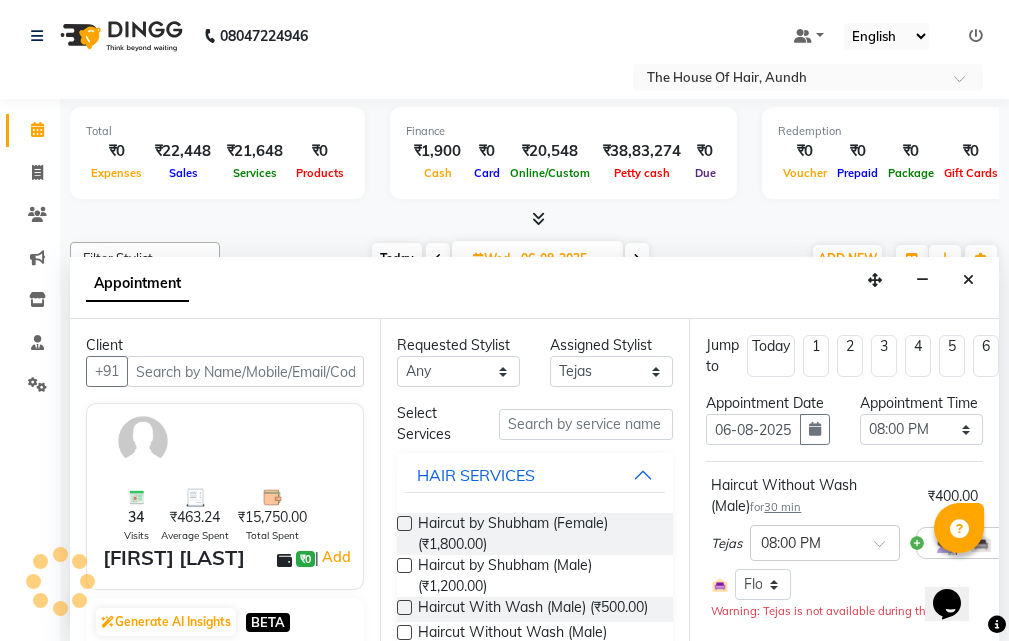 scroll, scrollTop: 960, scrollLeft: 0, axis: vertical 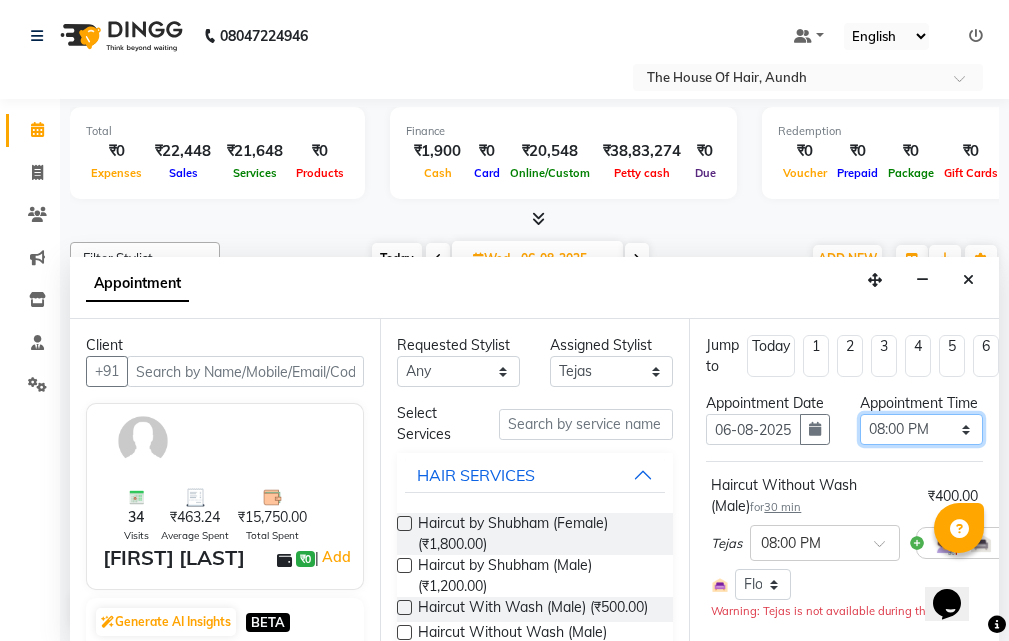 click on "Select 09:00 AM 09:15 AM 09:30 AM 09:45 AM 10:00 AM 10:15 AM 10:30 AM 10:45 AM 11:00 AM 11:15 AM 11:30 AM 11:45 AM 12:00 PM 12:15 PM 12:30 PM 12:45 PM 01:00 PM 01:15 PM 01:30 PM 01:45 PM 02:00 PM 02:15 PM 02:30 PM 02:45 PM 03:00 PM 03:15 PM 03:30 PM 03:45 PM 04:00 PM 04:15 PM 04:30 PM 04:45 PM 05:00 PM 05:15 PM 05:30 PM 05:45 PM 06:00 PM 06:15 PM 06:30 PM 06:45 PM 07:00 PM 07:15 PM 07:30 PM 07:45 PM 08:00 PM 08:15 PM 08:30 PM 08:45 PM 09:00 PM 09:15 PM 09:30 PM" at bounding box center (921, 429) 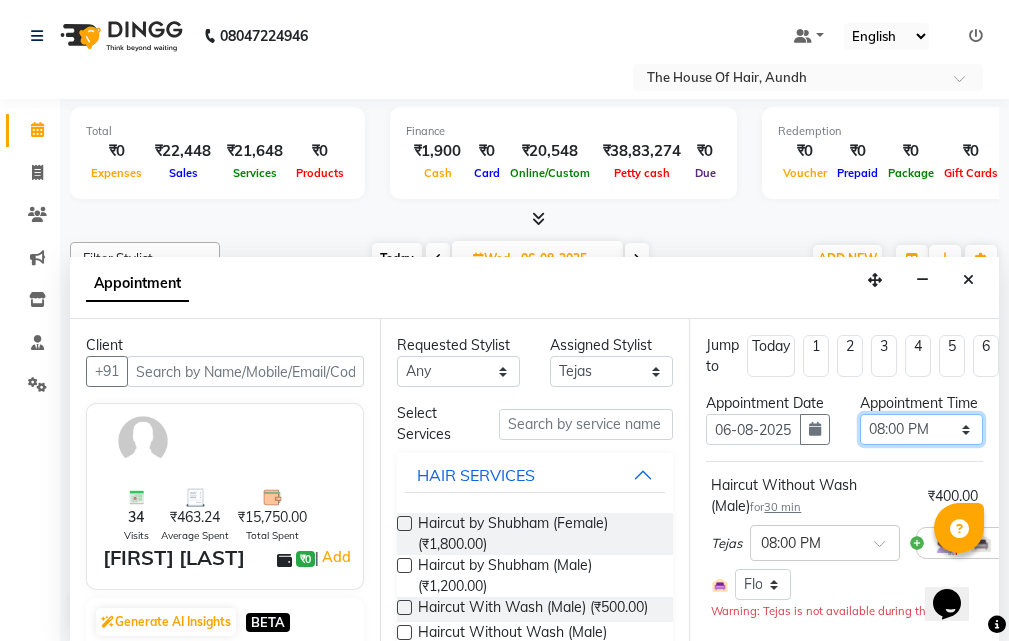 select on "1170" 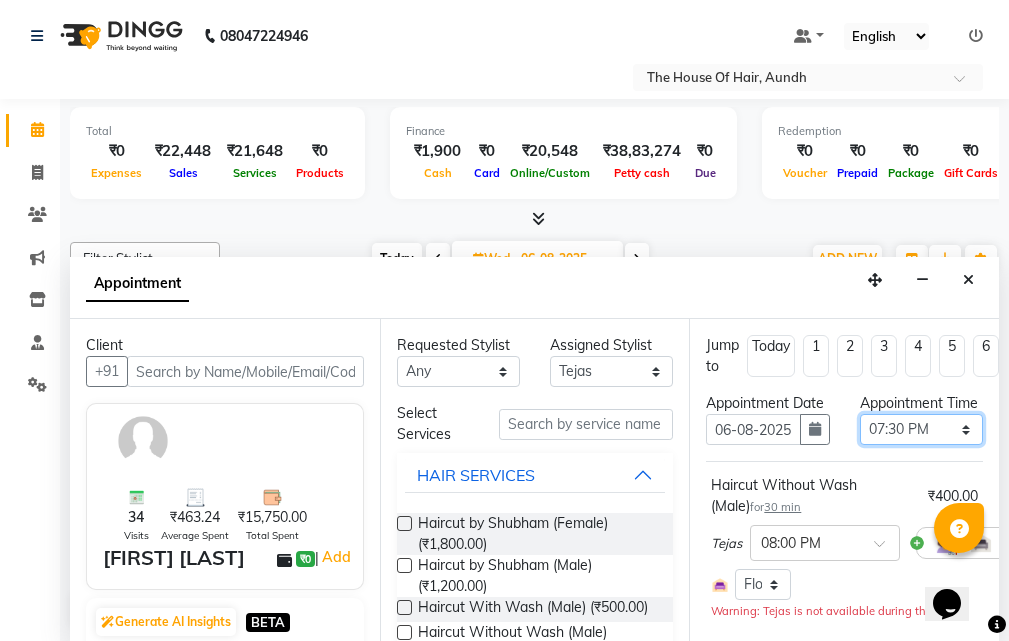 click on "Select 09:00 AM 09:15 AM 09:30 AM 09:45 AM 10:00 AM 10:15 AM 10:30 AM 10:45 AM 11:00 AM 11:15 AM 11:30 AM 11:45 AM 12:00 PM 12:15 PM 12:30 PM 12:45 PM 01:00 PM 01:15 PM 01:30 PM 01:45 PM 02:00 PM 02:15 PM 02:30 PM 02:45 PM 03:00 PM 03:15 PM 03:30 PM 03:45 PM 04:00 PM 04:15 PM 04:30 PM 04:45 PM 05:00 PM 05:15 PM 05:30 PM 05:45 PM 06:00 PM 06:15 PM 06:30 PM 06:45 PM 07:00 PM 07:15 PM 07:30 PM 07:45 PM 08:00 PM 08:15 PM 08:30 PM 08:45 PM 09:00 PM 09:15 PM 09:30 PM" at bounding box center (921, 429) 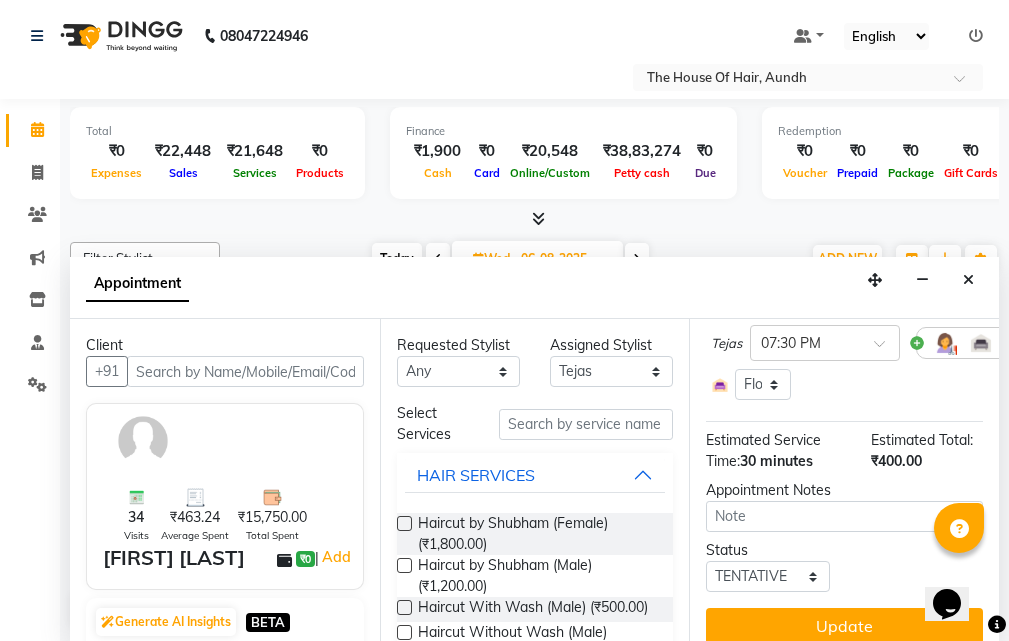 scroll, scrollTop: 254, scrollLeft: 0, axis: vertical 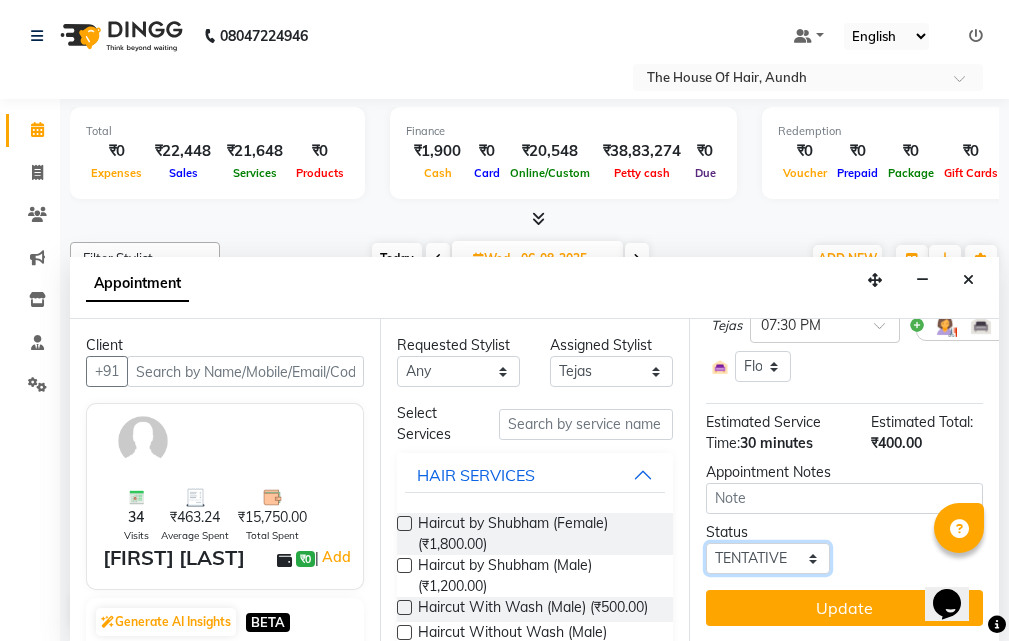click on "Select TENTATIVE CONFIRM UPCOMING" at bounding box center (767, 558) 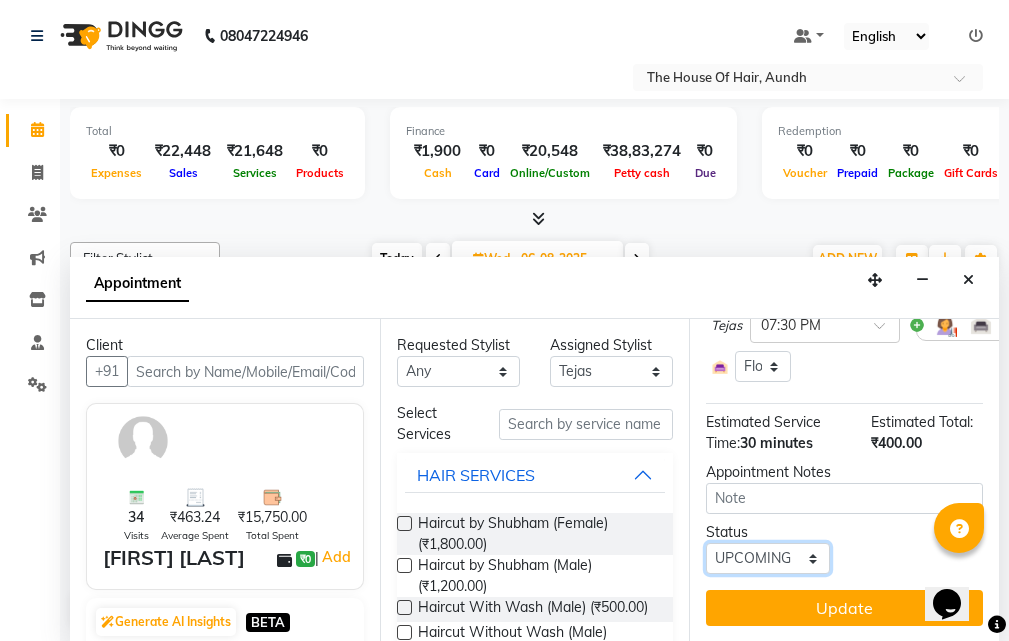 click on "Select TENTATIVE CONFIRM UPCOMING" at bounding box center [767, 558] 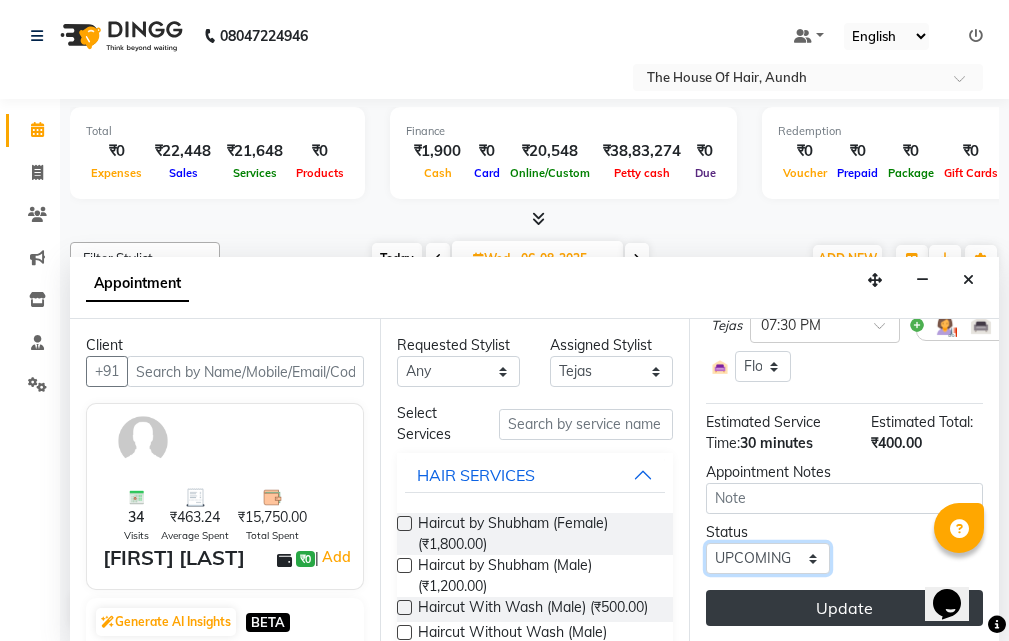 scroll, scrollTop: 1, scrollLeft: 0, axis: vertical 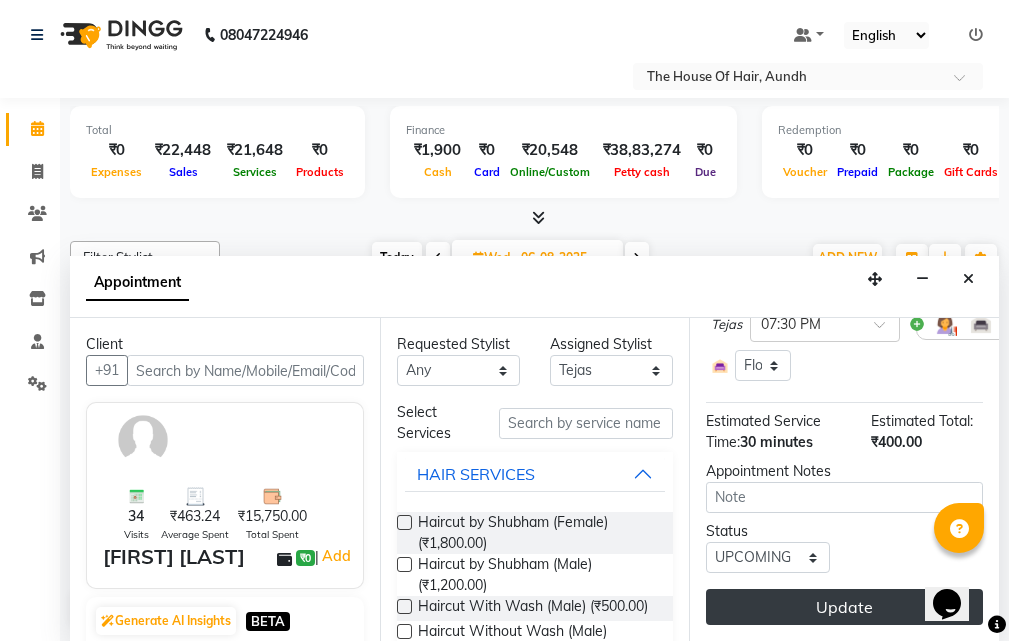 click on "Update" at bounding box center [844, 607] 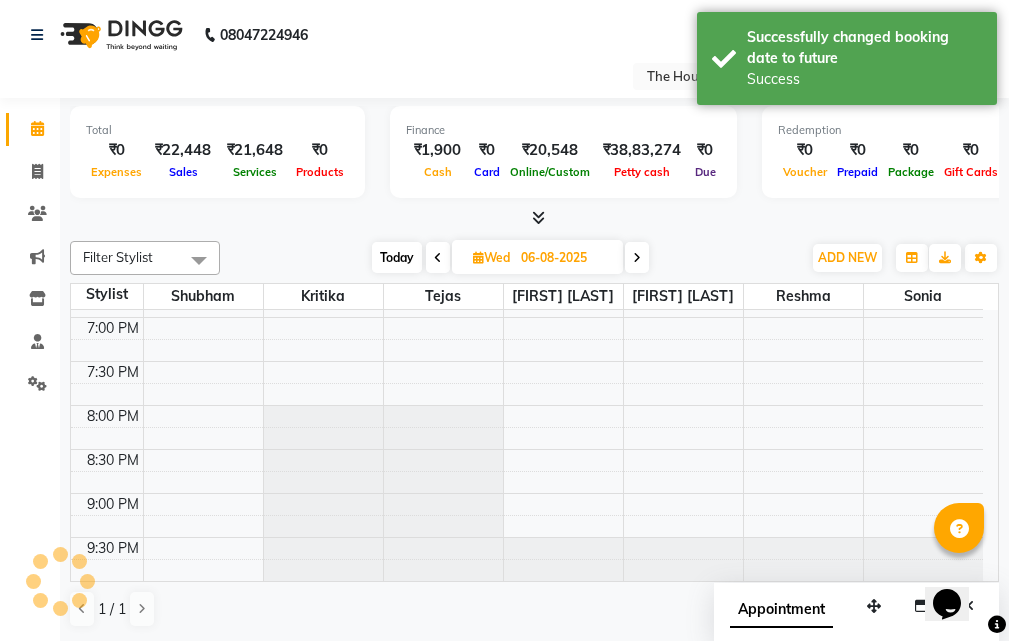 scroll, scrollTop: 0, scrollLeft: 0, axis: both 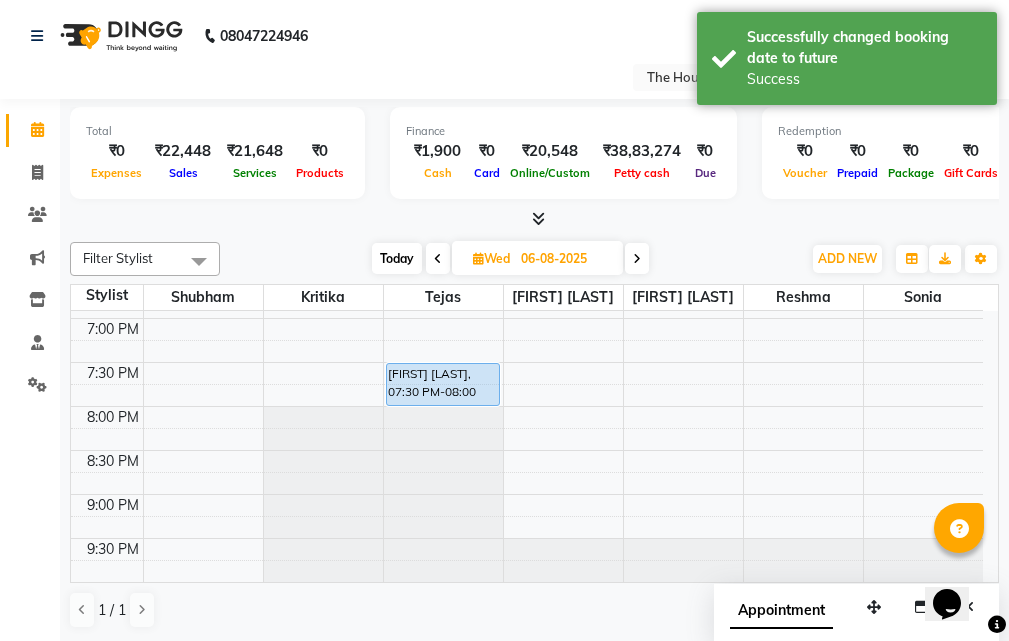 click on "Today" at bounding box center (397, 258) 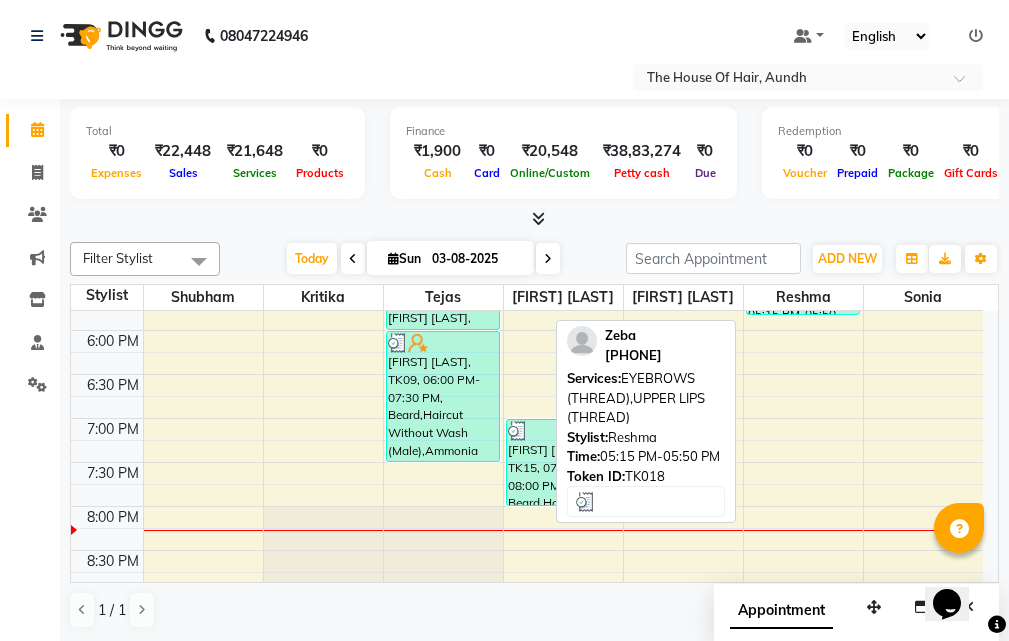 scroll, scrollTop: 960, scrollLeft: 0, axis: vertical 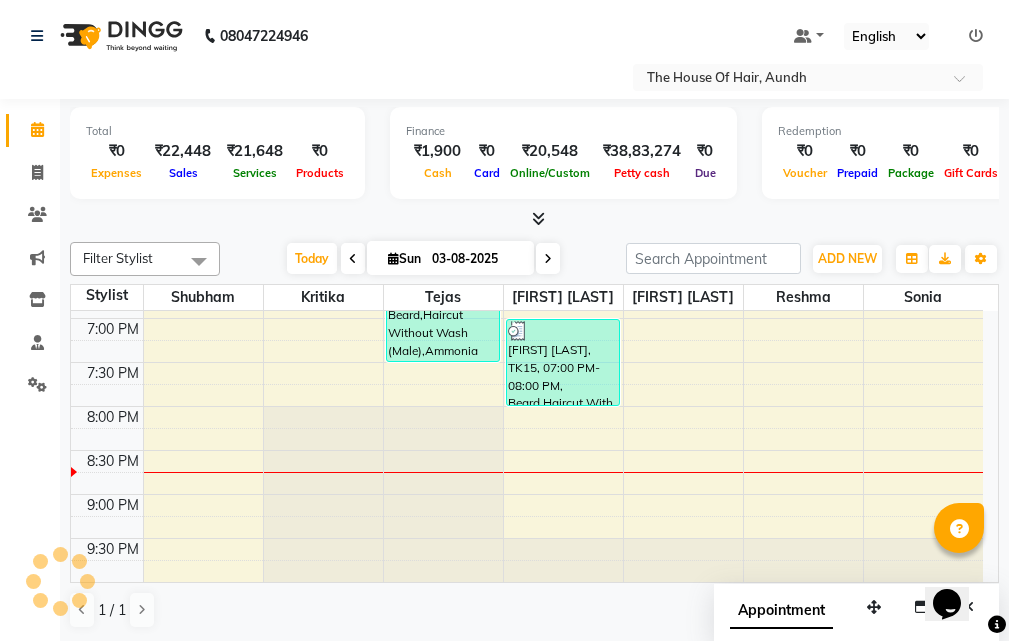 click at bounding box center [548, 259] 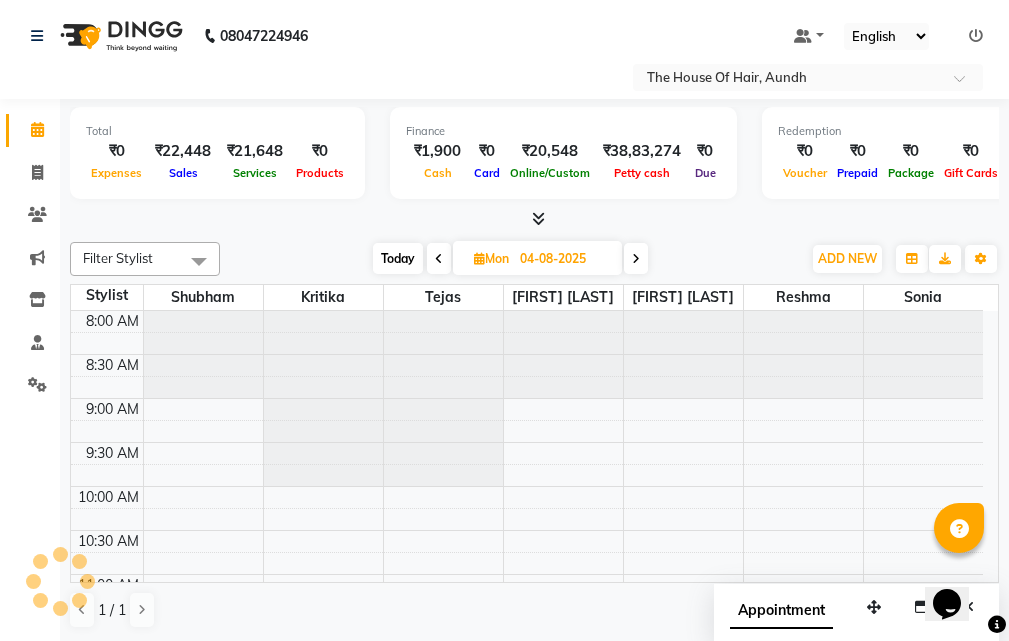 scroll, scrollTop: 960, scrollLeft: 0, axis: vertical 